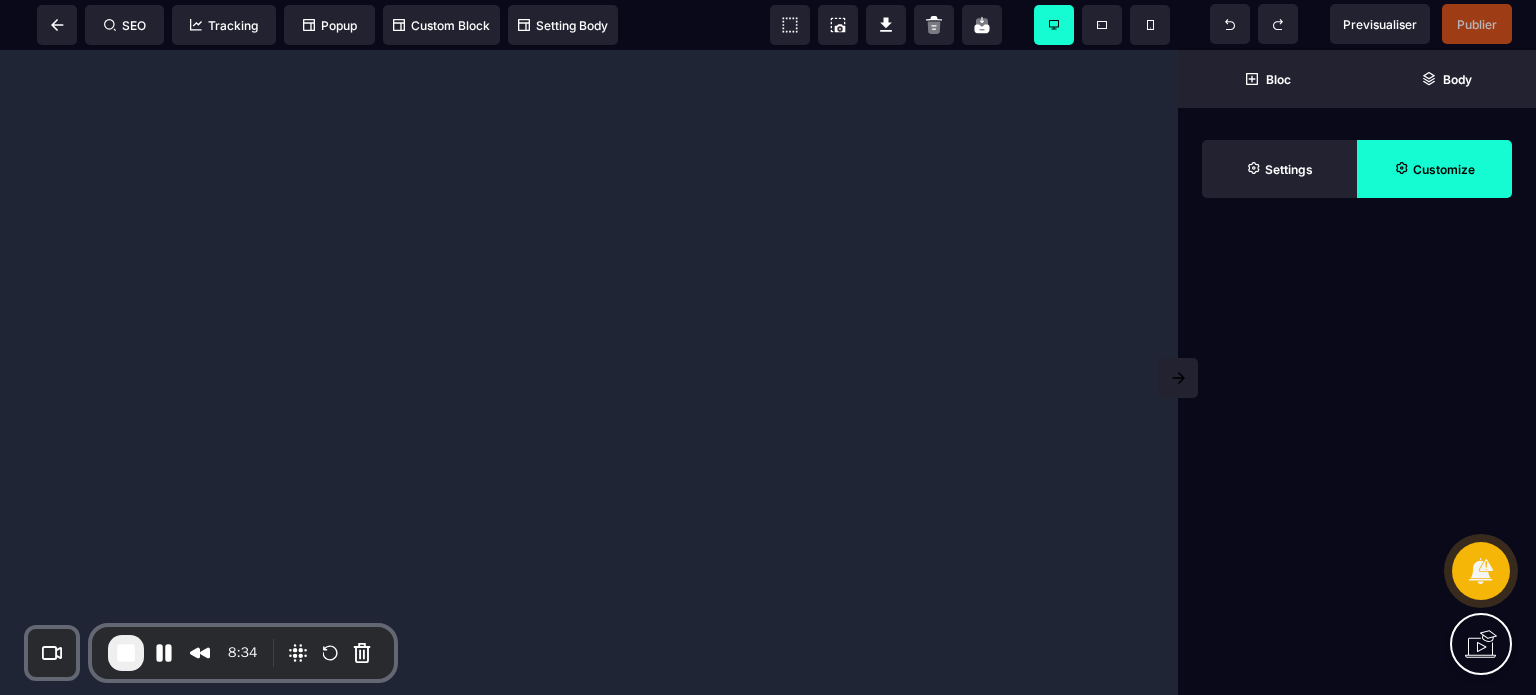 scroll, scrollTop: 0, scrollLeft: 0, axis: both 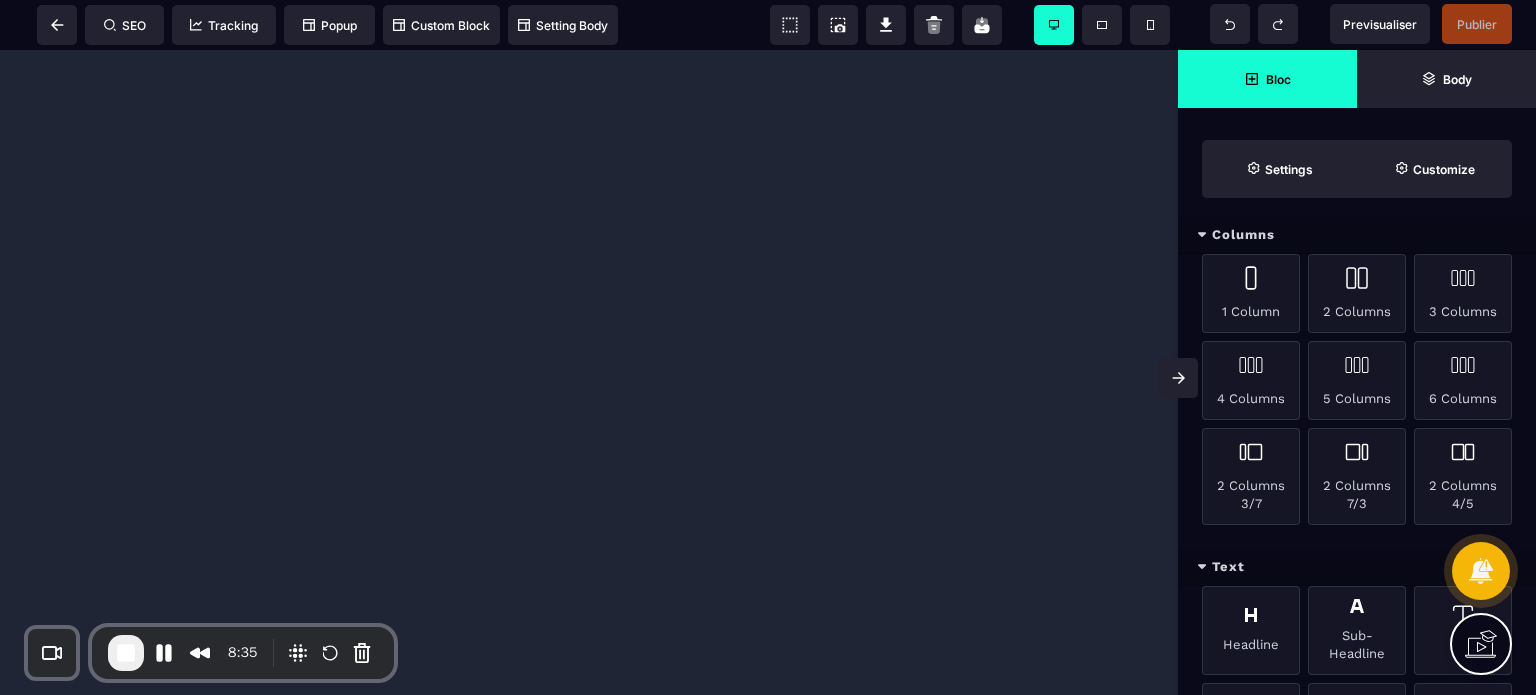 click at bounding box center [1178, 378] 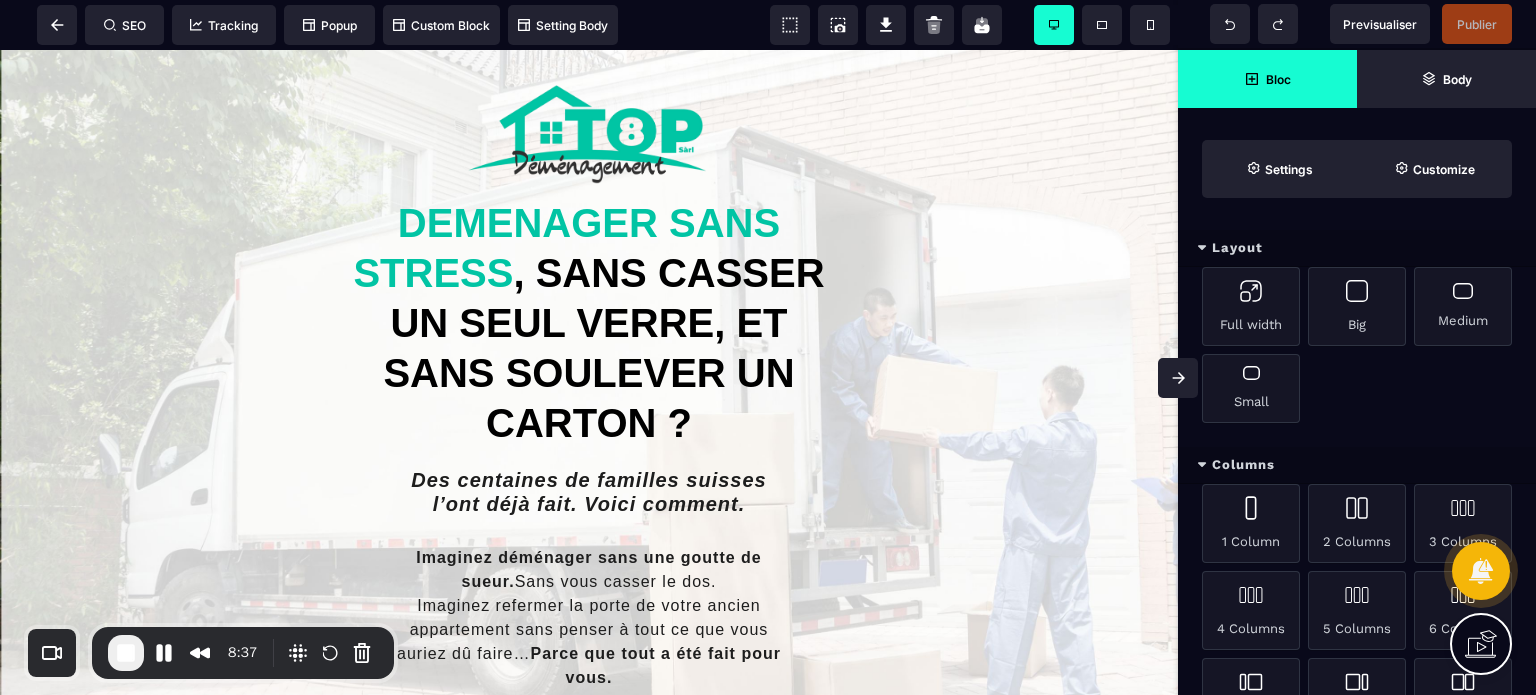 scroll, scrollTop: 0, scrollLeft: 0, axis: both 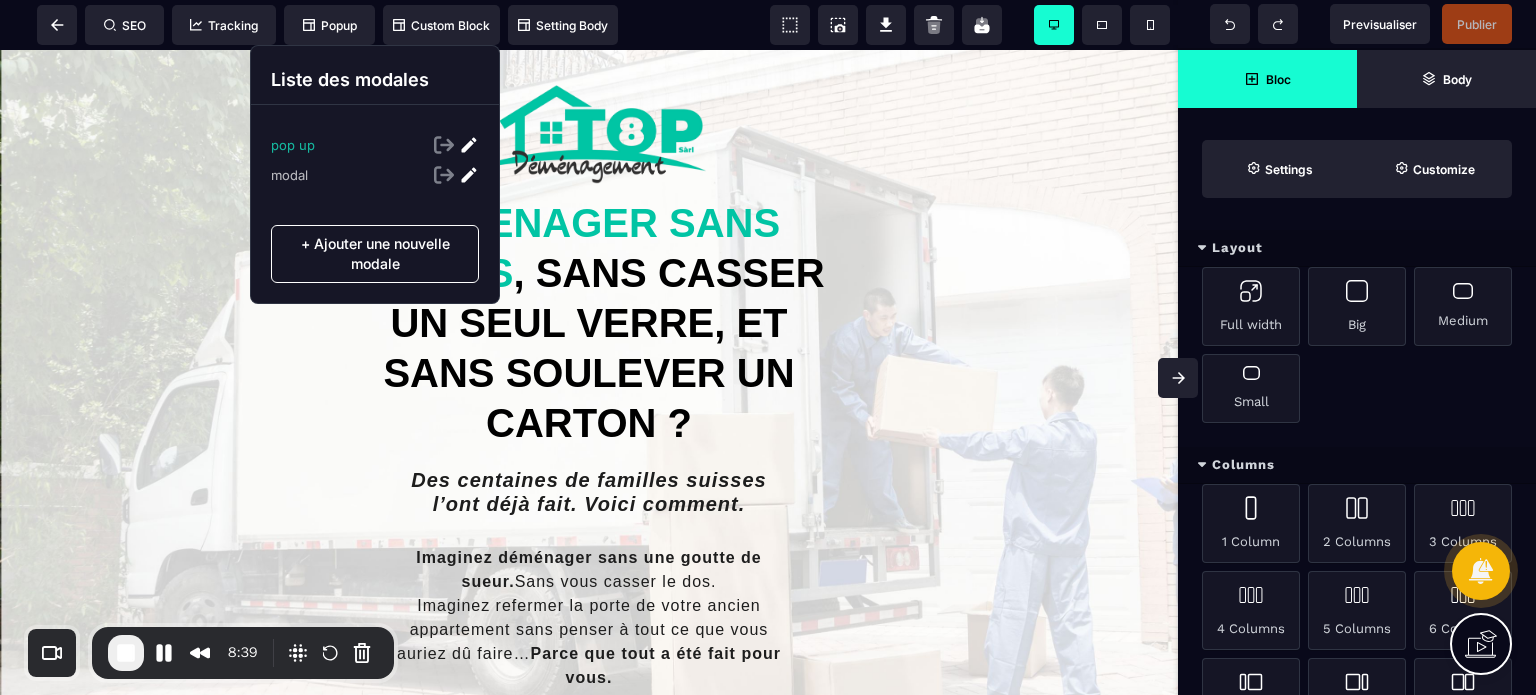 click at bounding box center [469, 145] 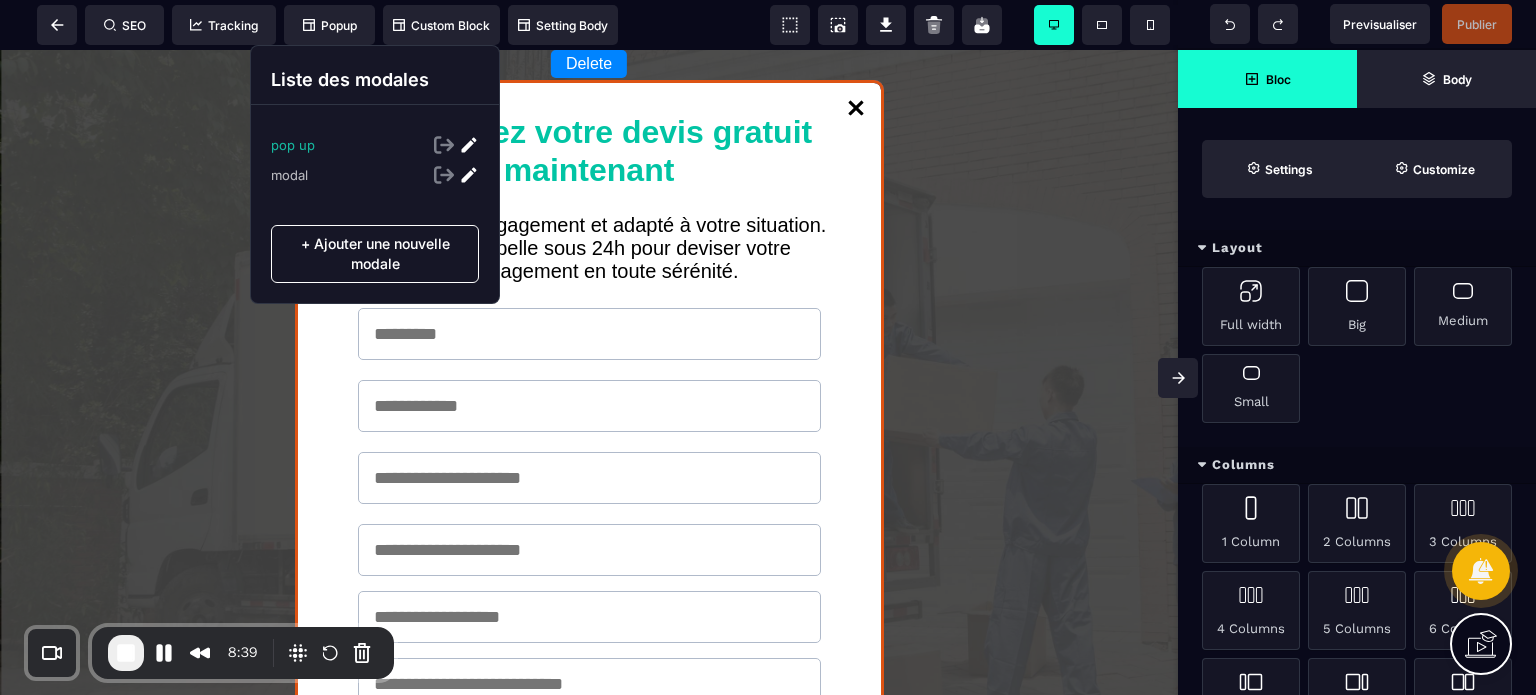 select on "*****" 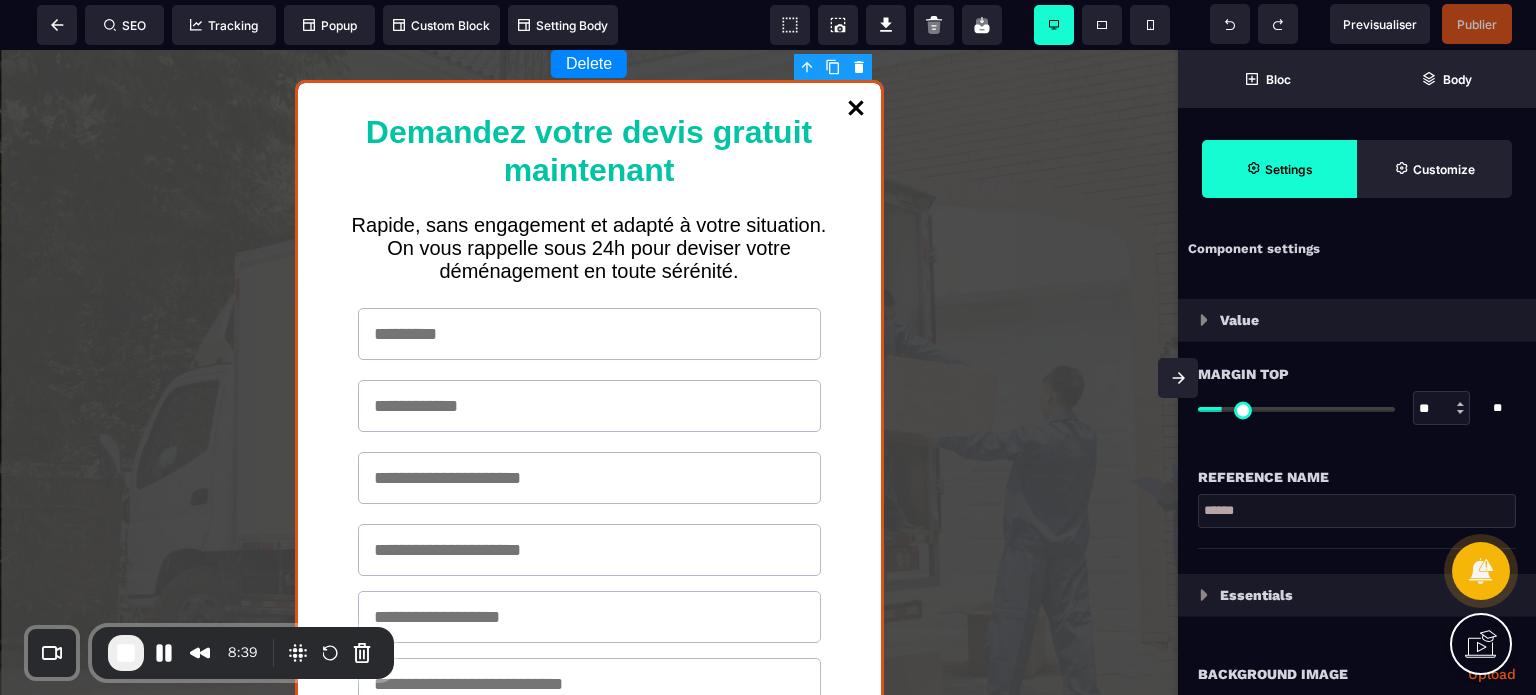 type on "*" 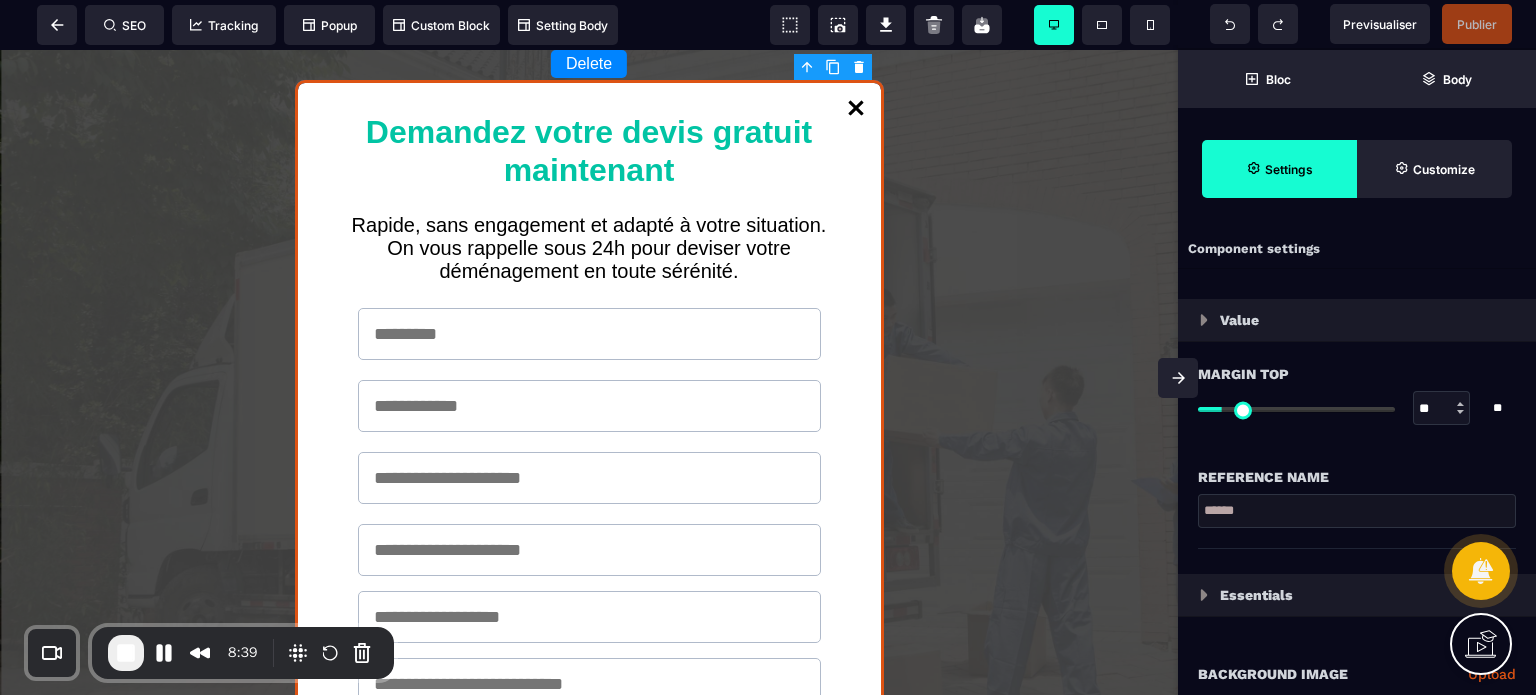 type on "*" 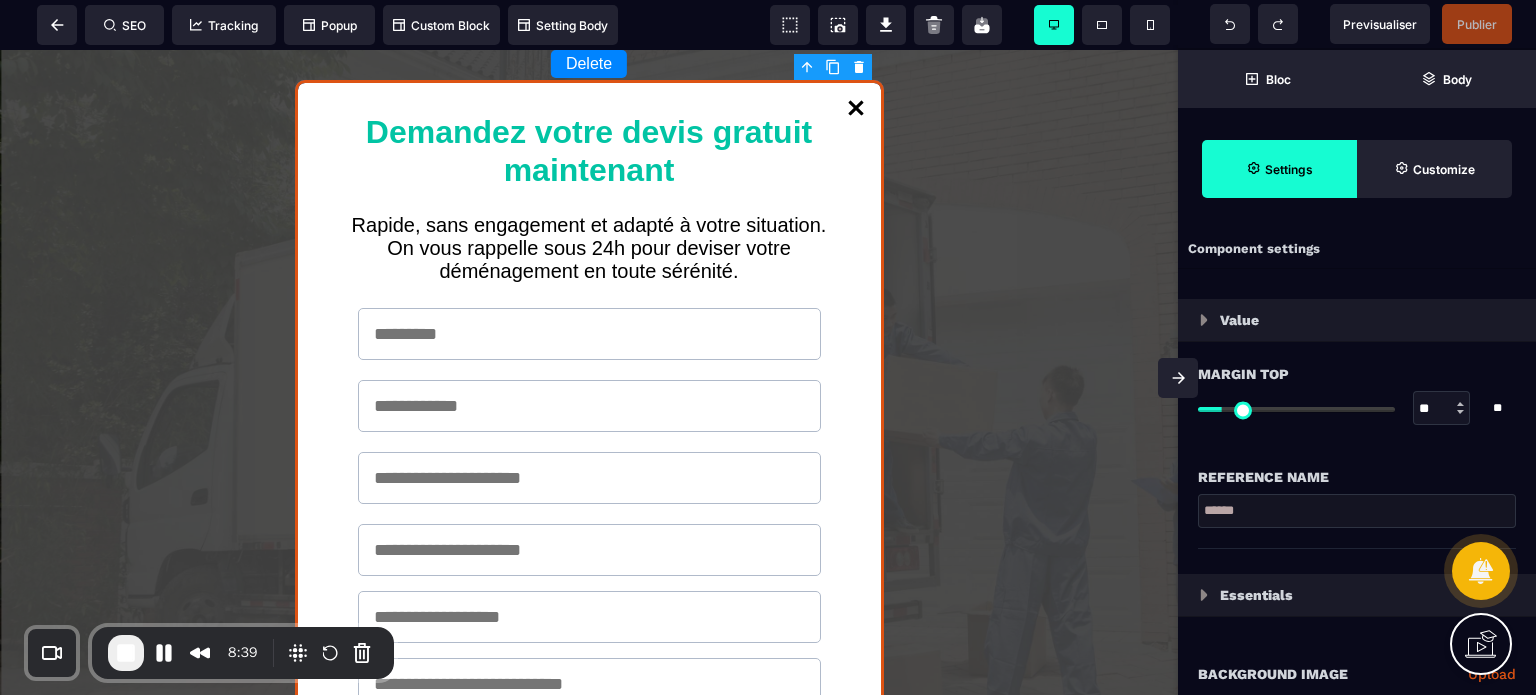 type on "**" 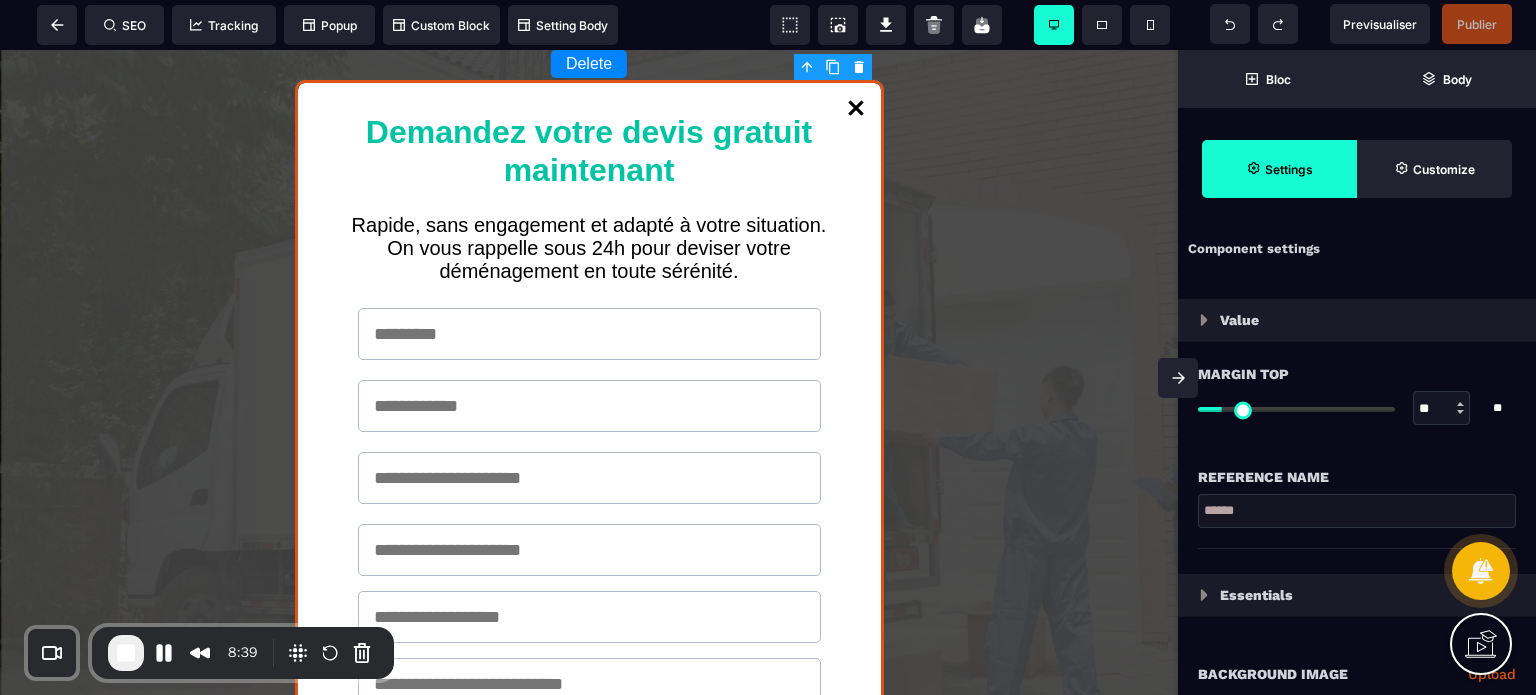 type on "**" 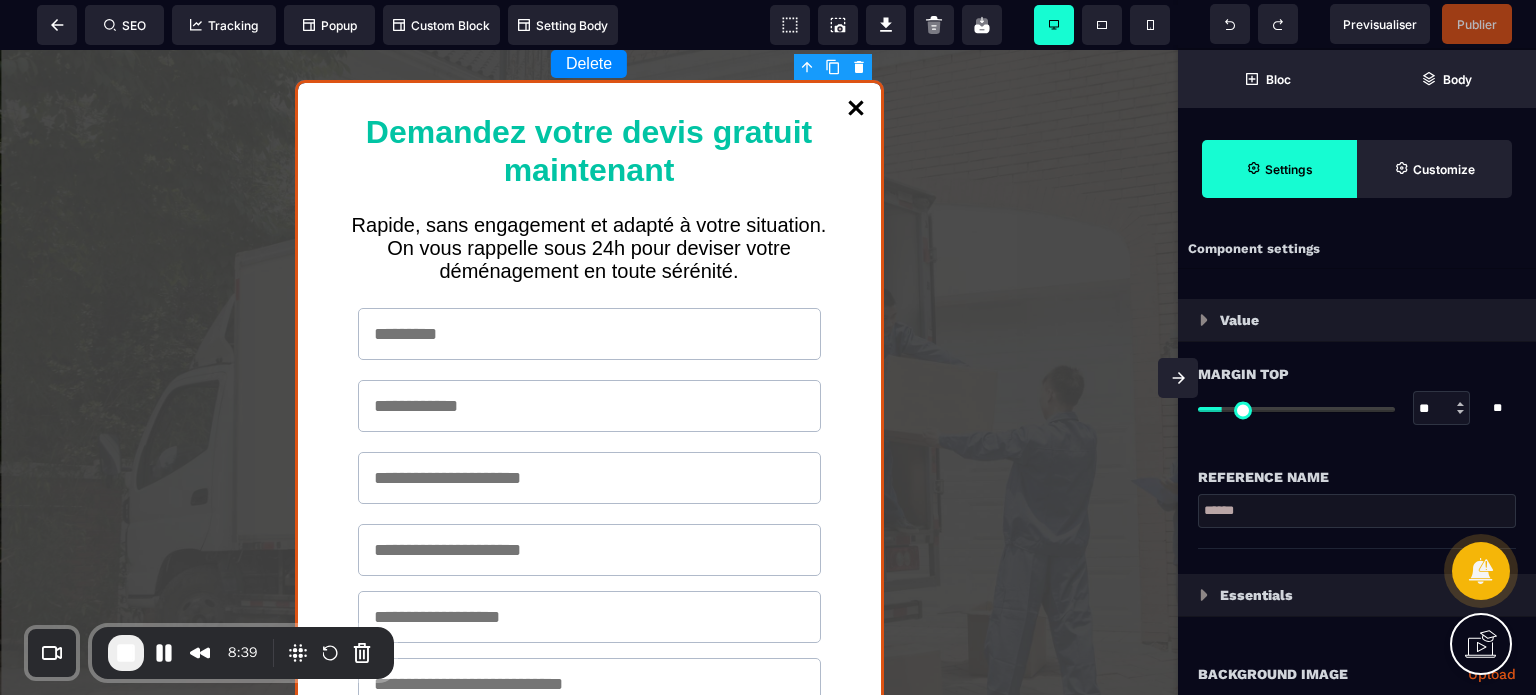 type on "*" 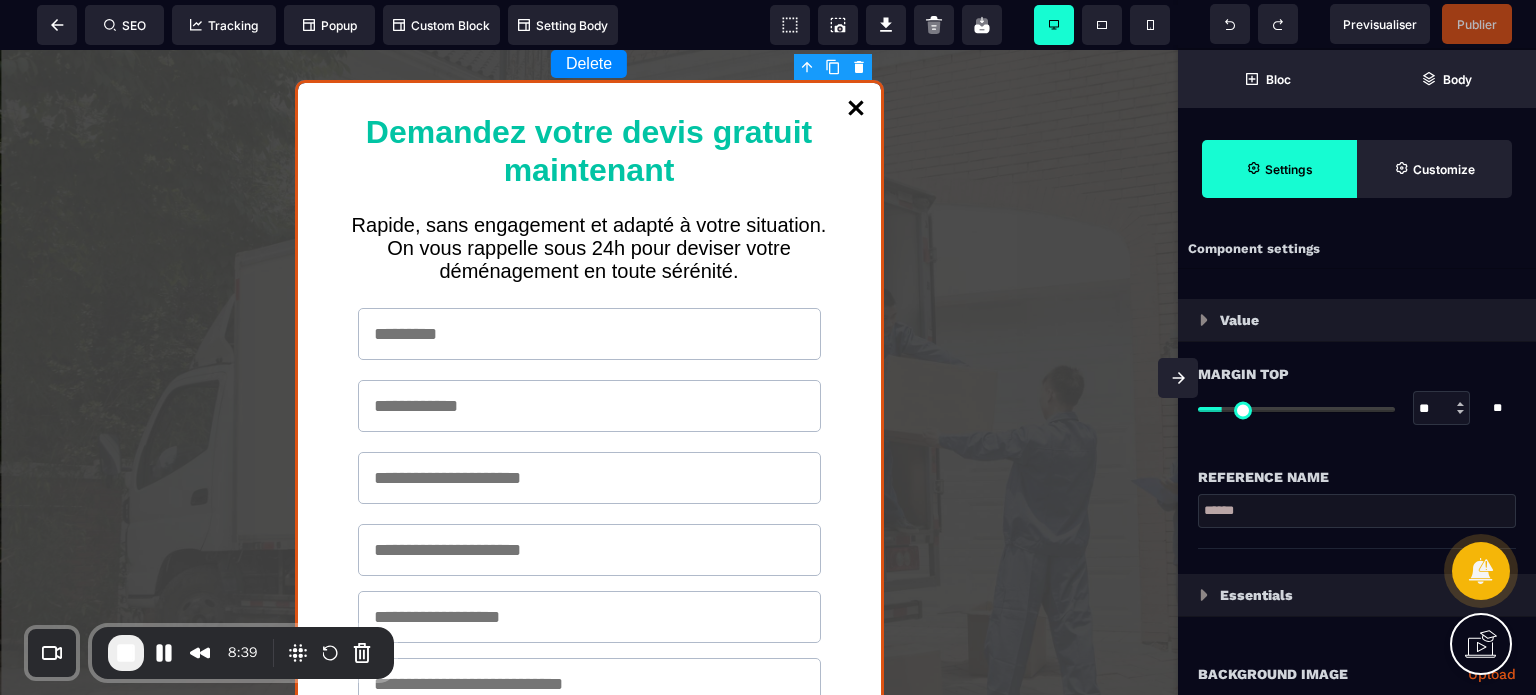 type on "*" 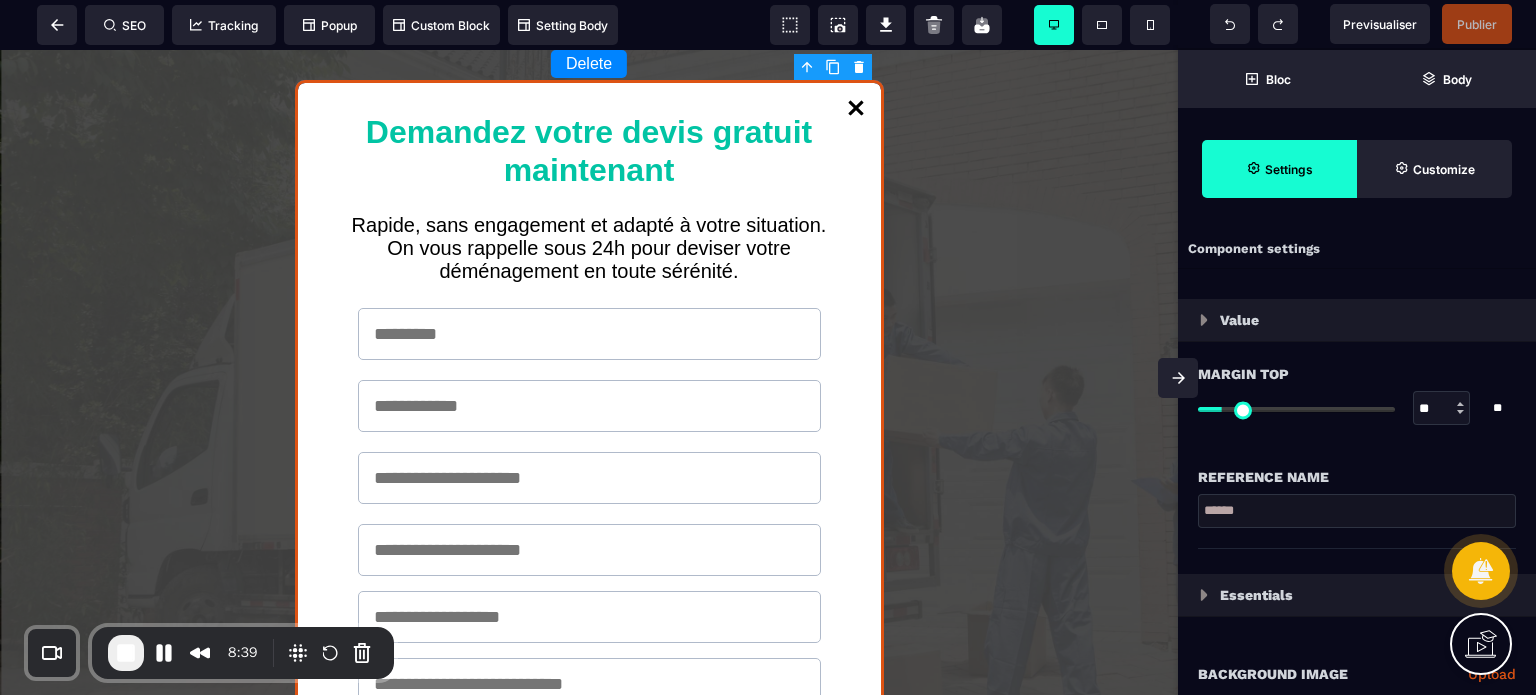 type on "*" 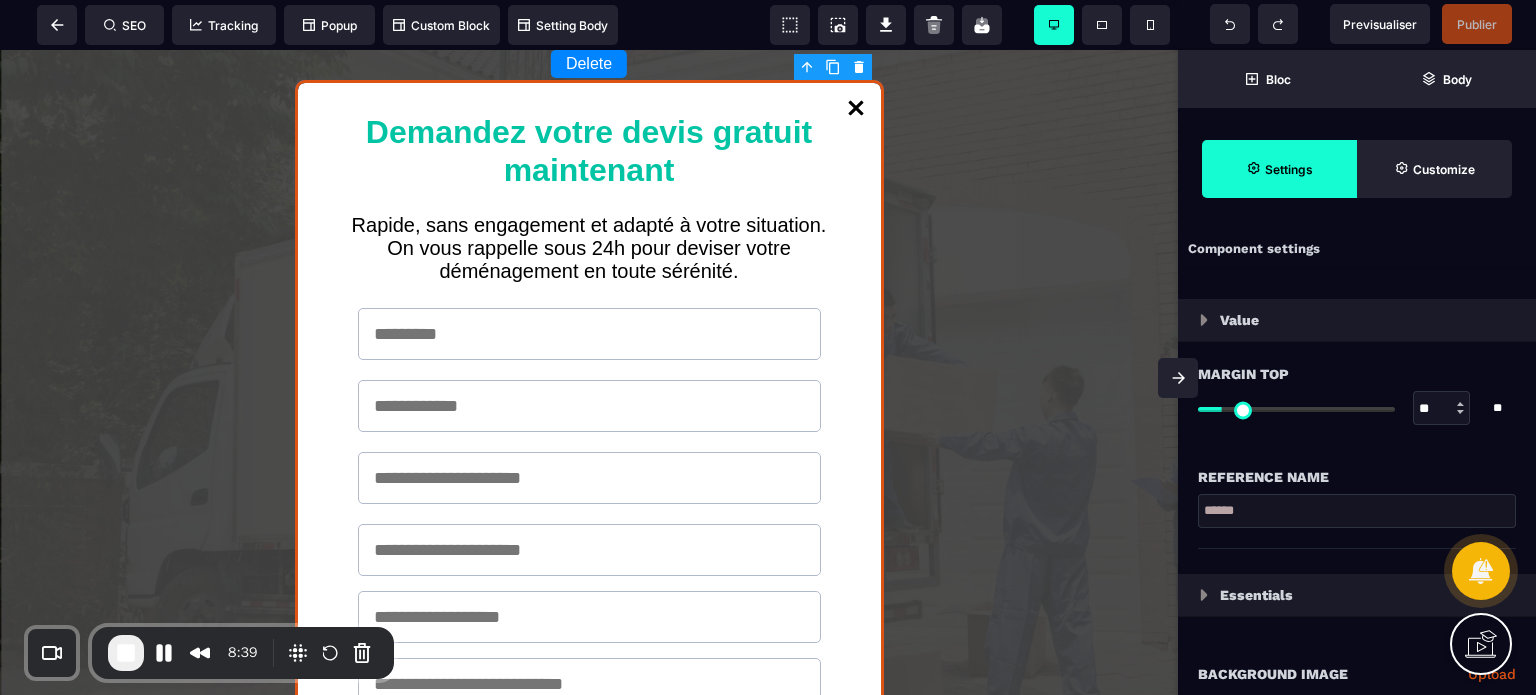 type on "*" 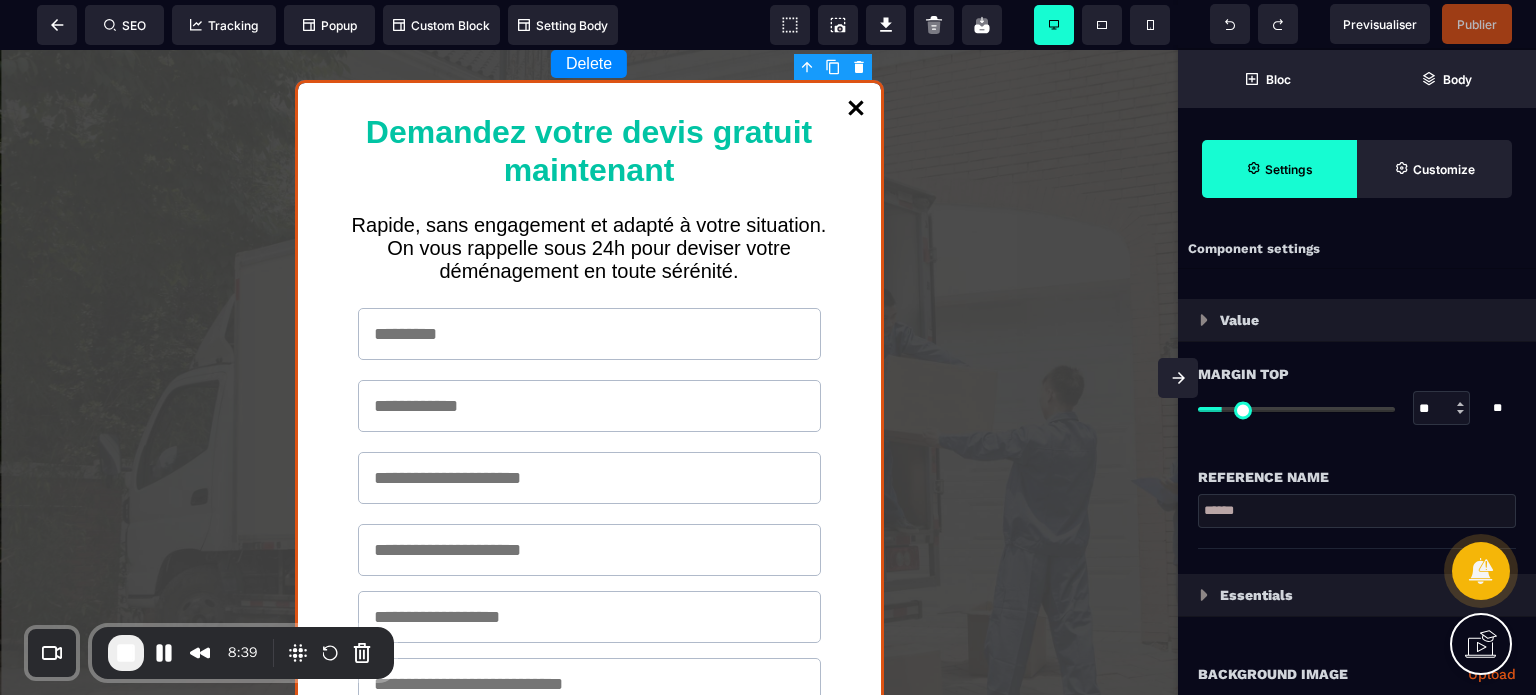 select on "*****" 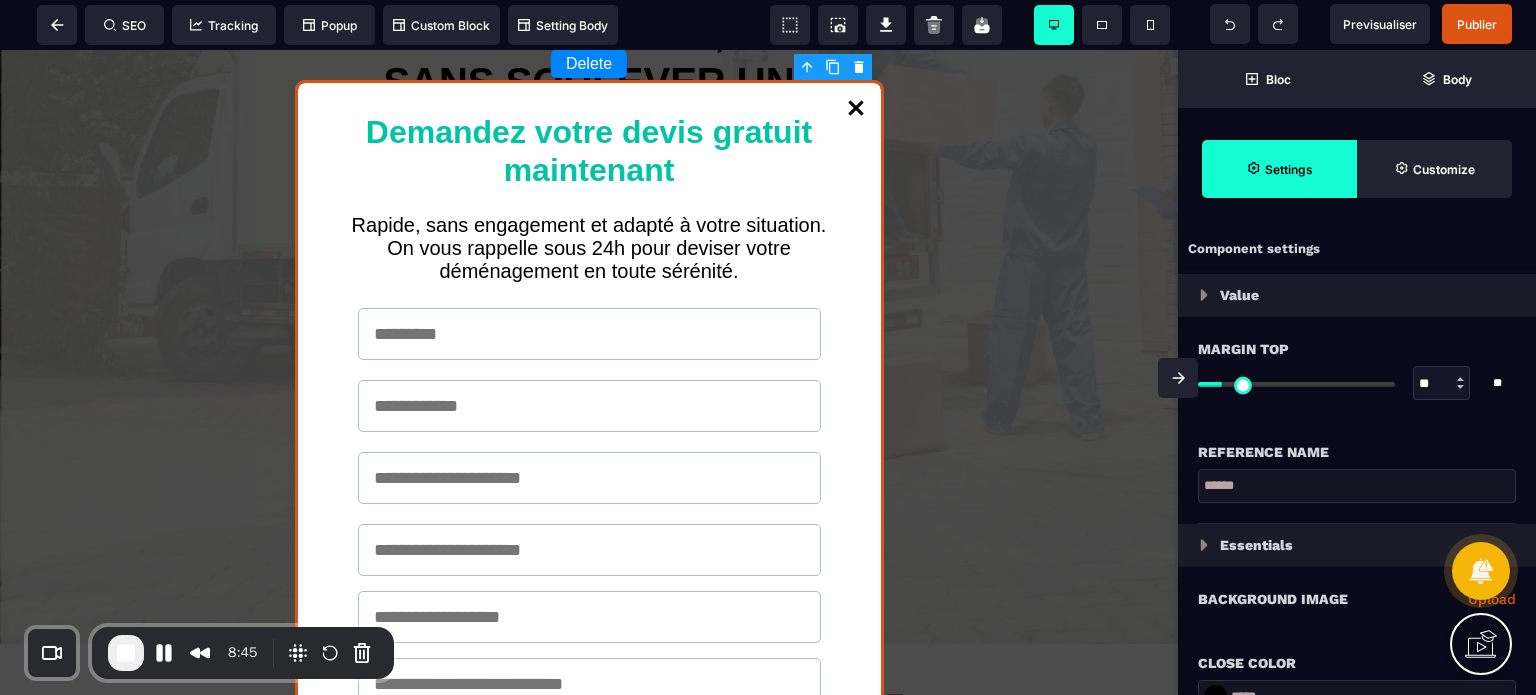 scroll, scrollTop: 268, scrollLeft: 0, axis: vertical 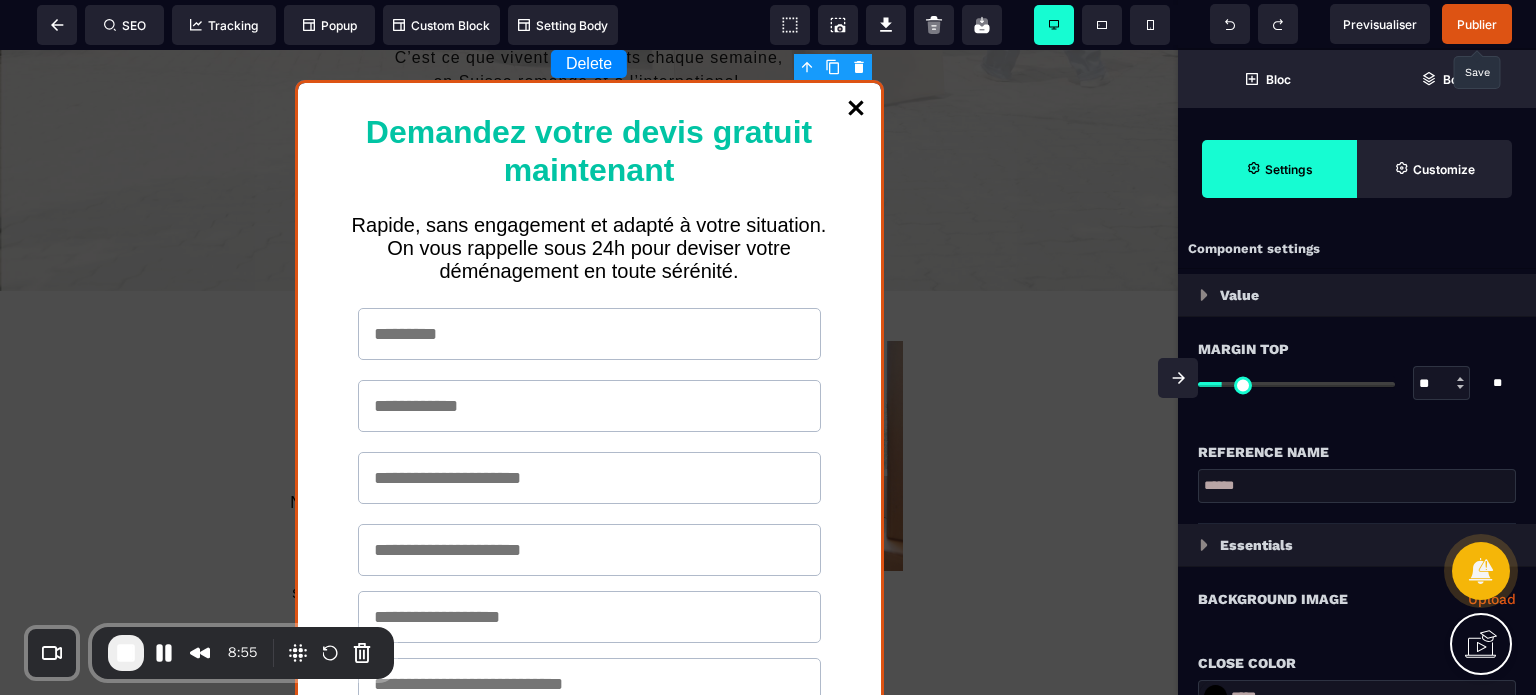 click on "Publier" at bounding box center (1477, 24) 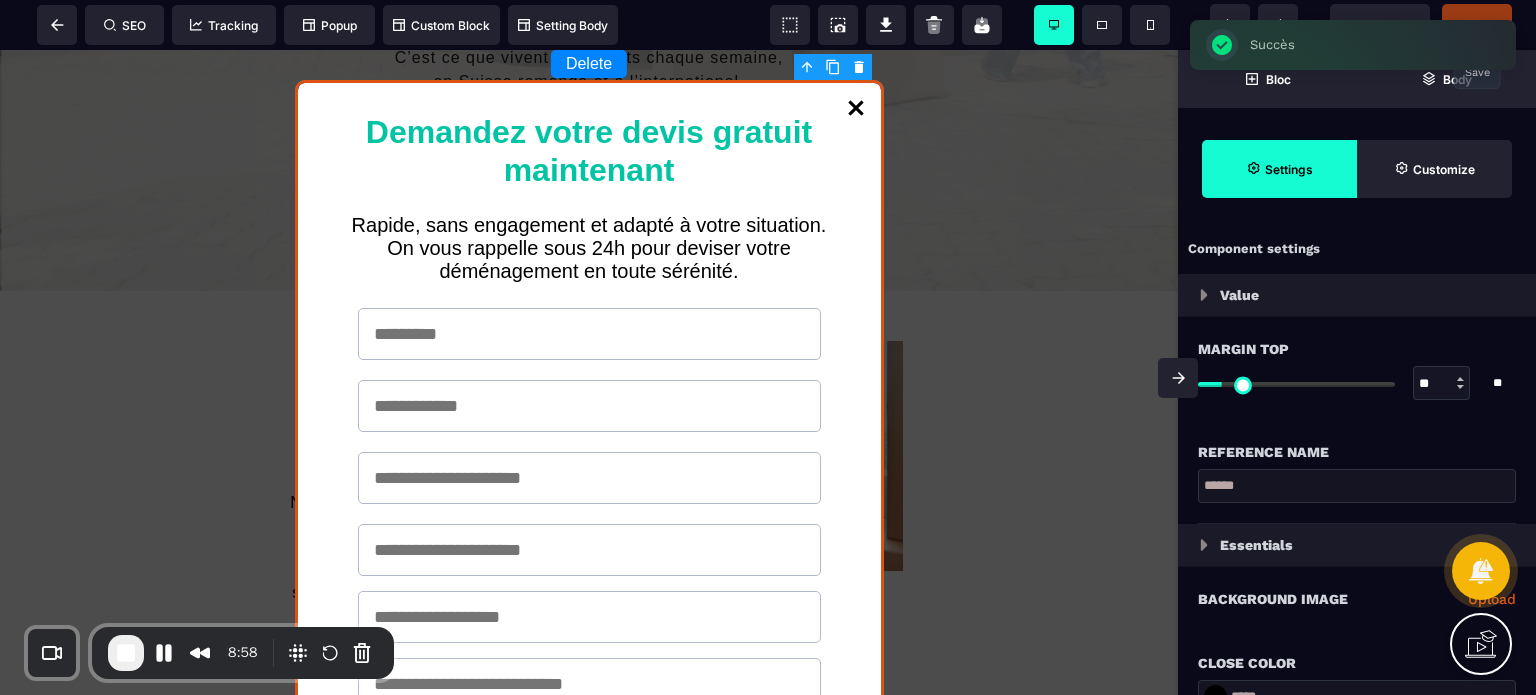click 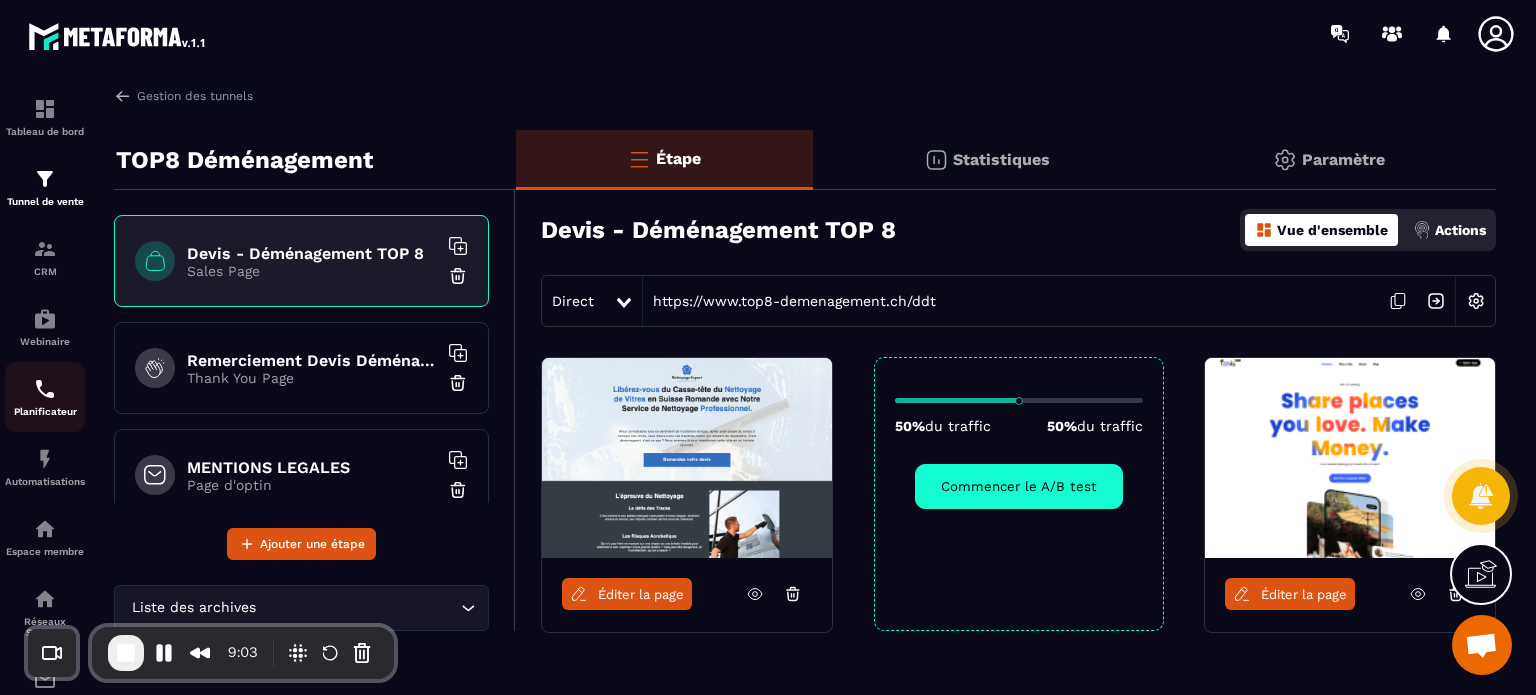 click on "Planificateur" at bounding box center (45, 411) 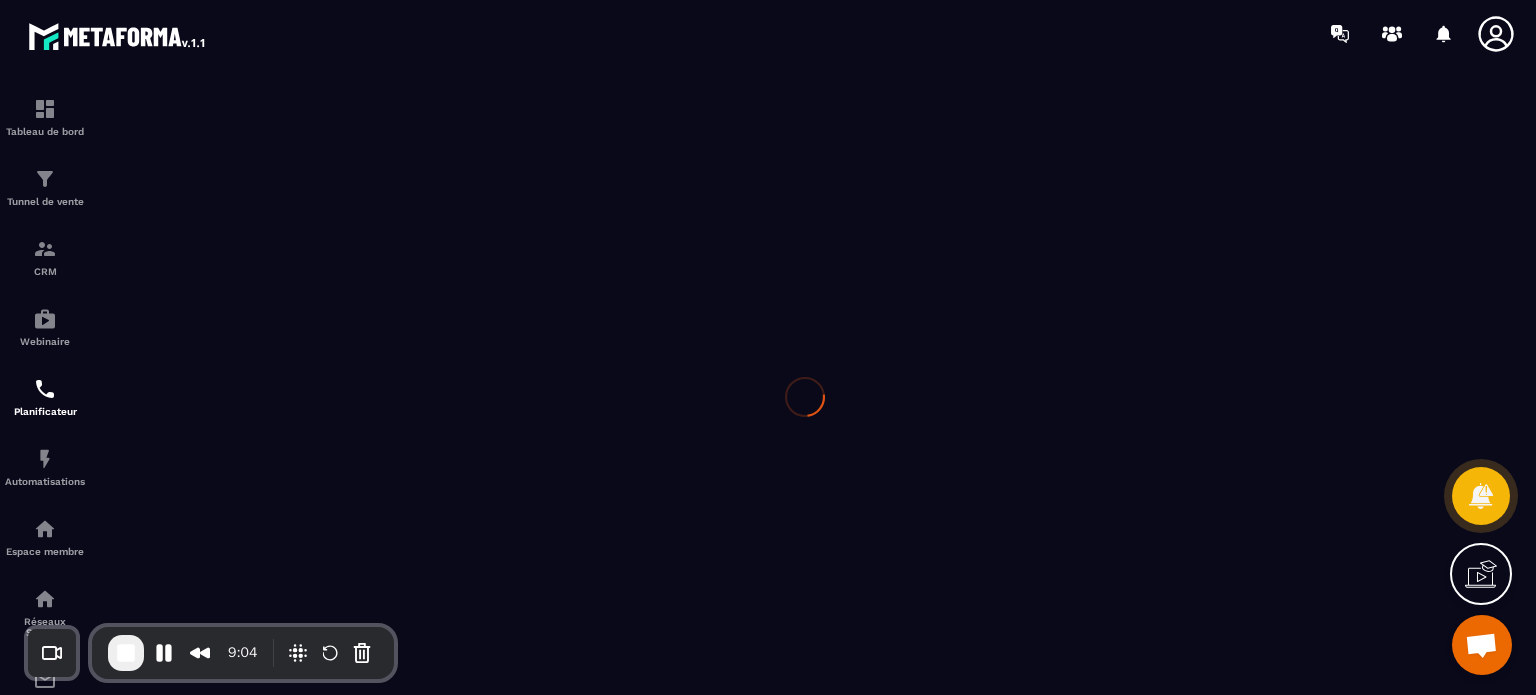 scroll, scrollTop: 0, scrollLeft: 0, axis: both 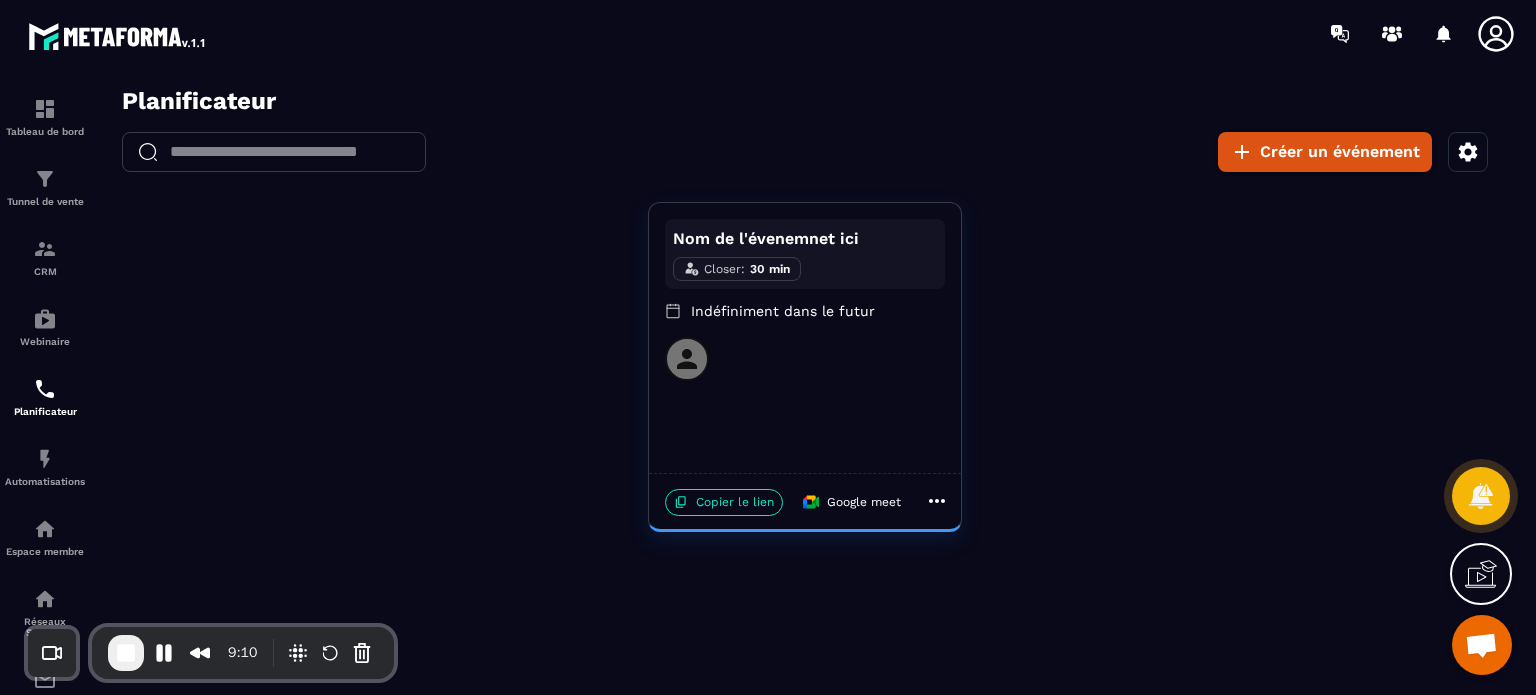 click on "Nom de l'évenemnet ici Closer : [DURATION] min Indéfiniment dans le futur" at bounding box center (805, 338) 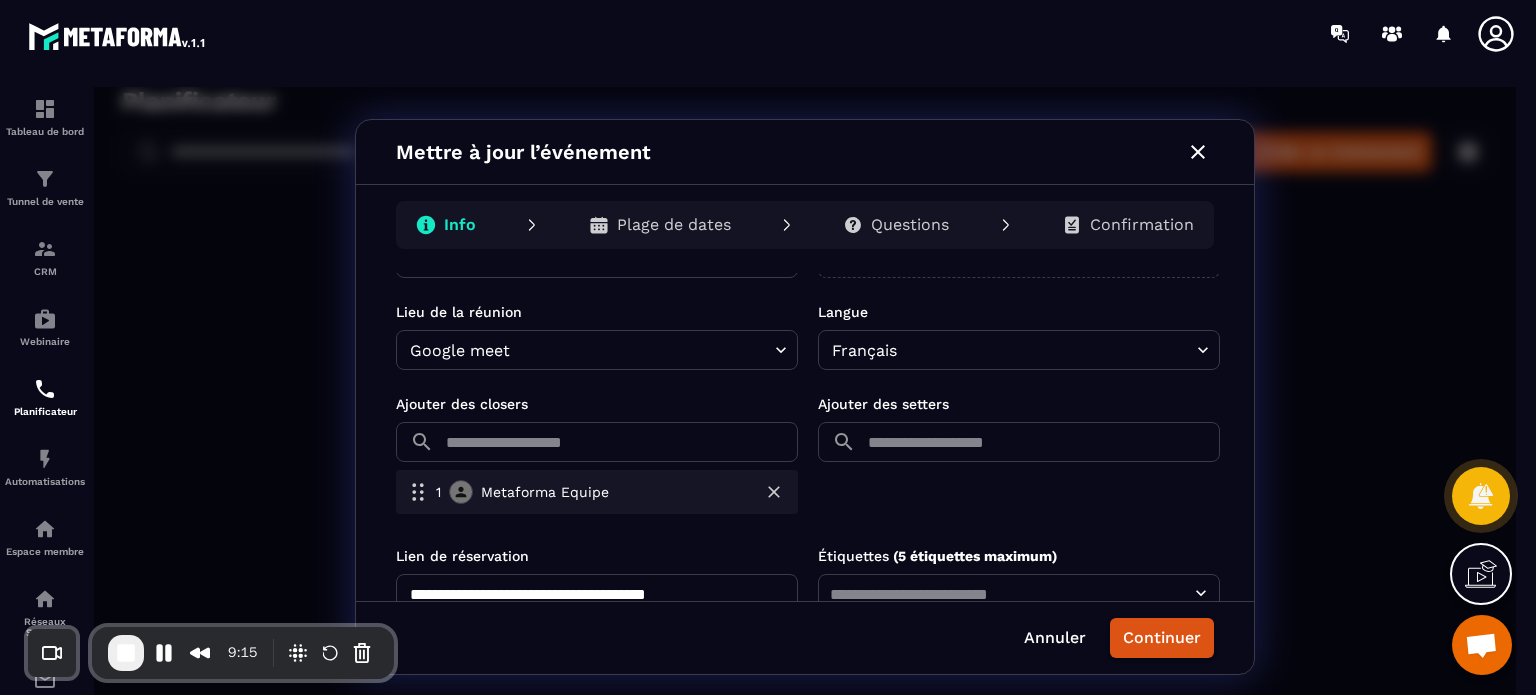 scroll, scrollTop: 602, scrollLeft: 0, axis: vertical 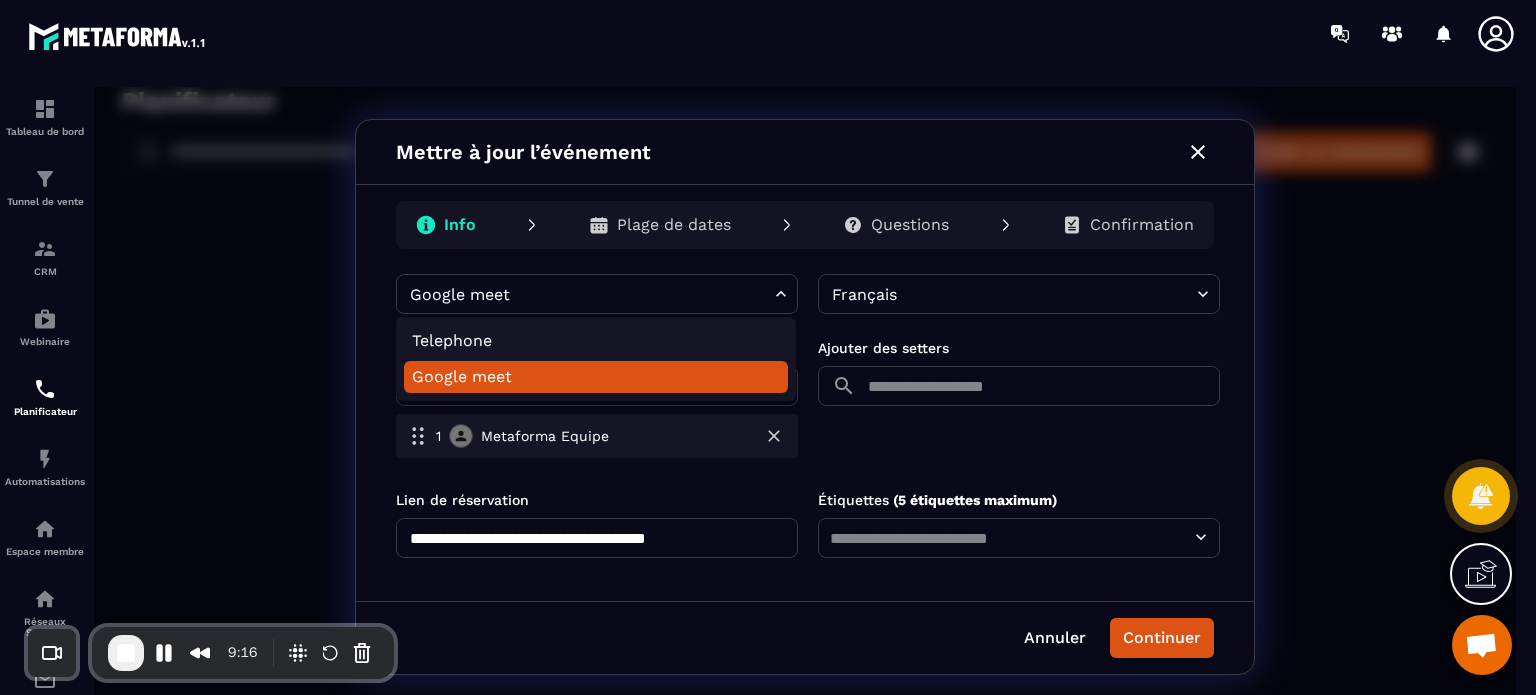 click on "**********" at bounding box center [805, 397] 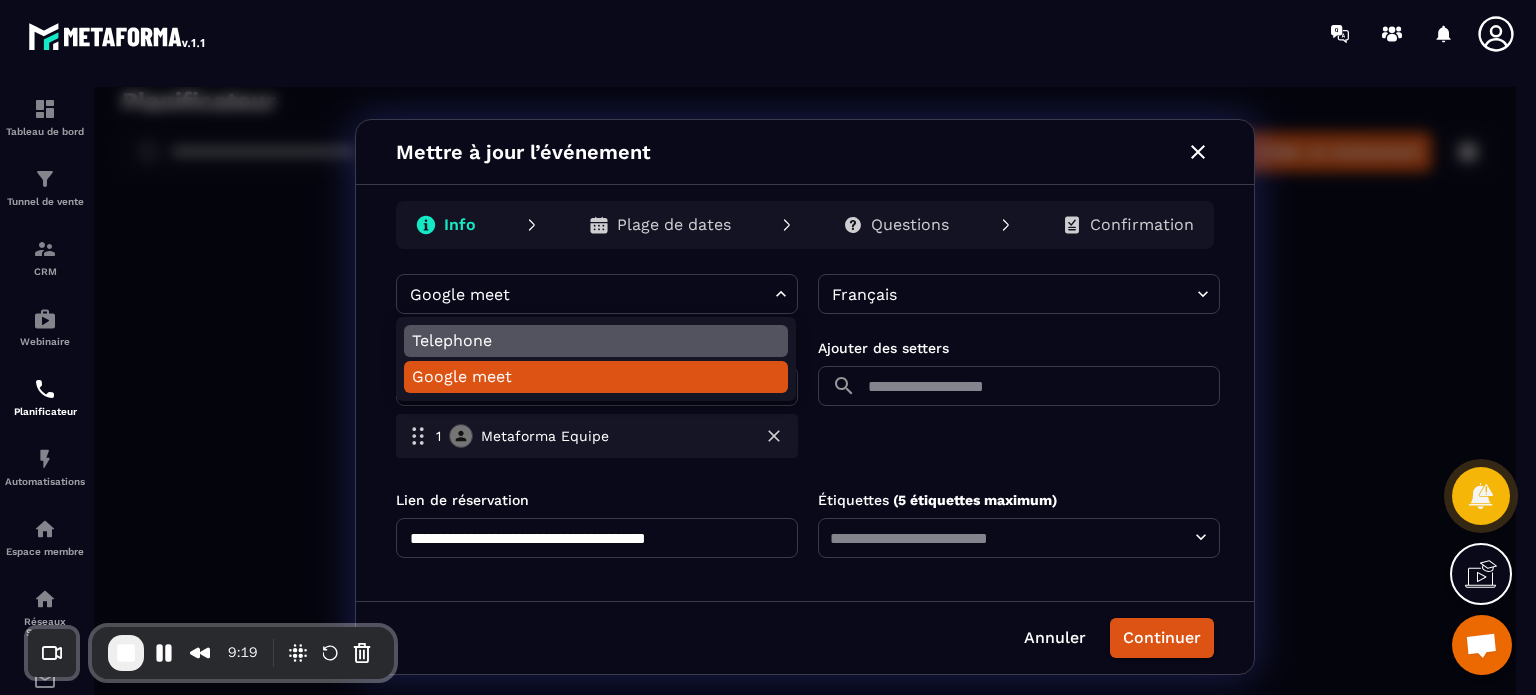click on "Telephone" at bounding box center [596, 341] 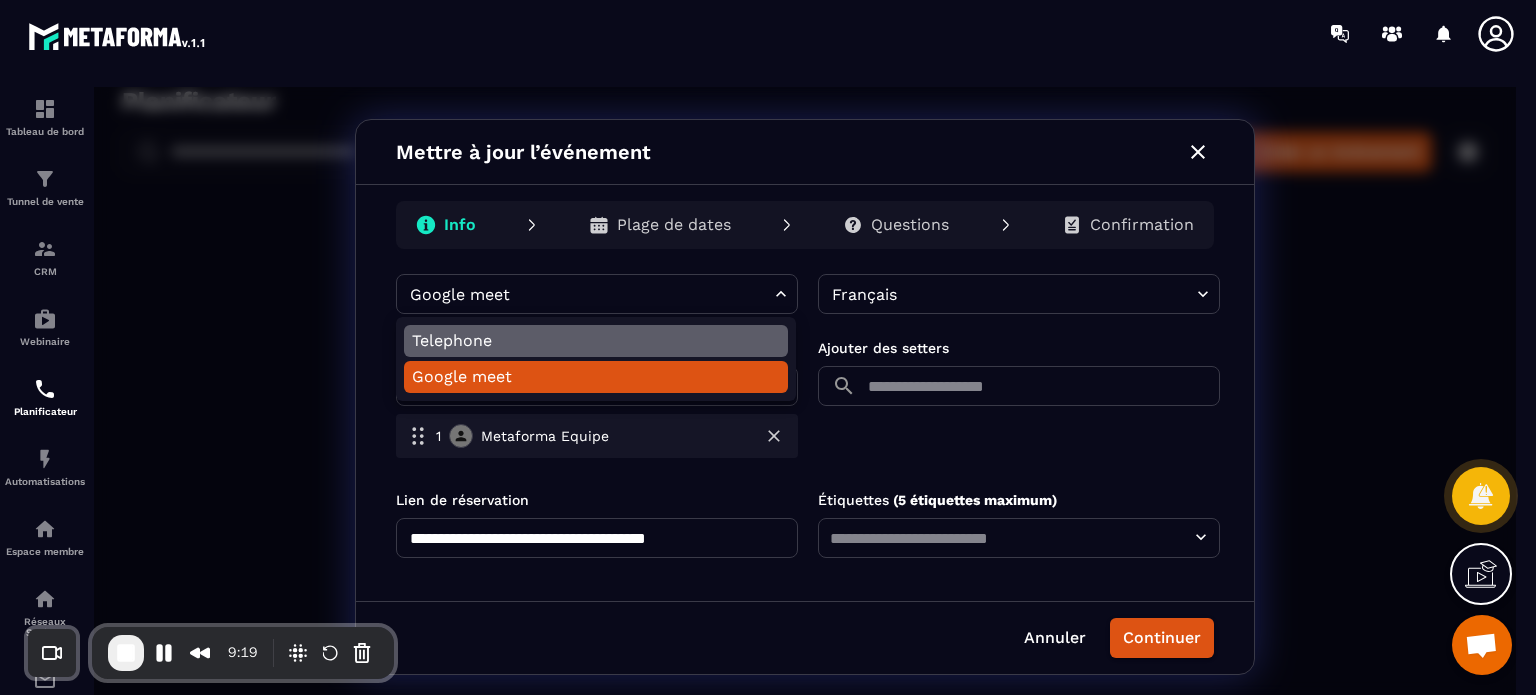 type on "*********" 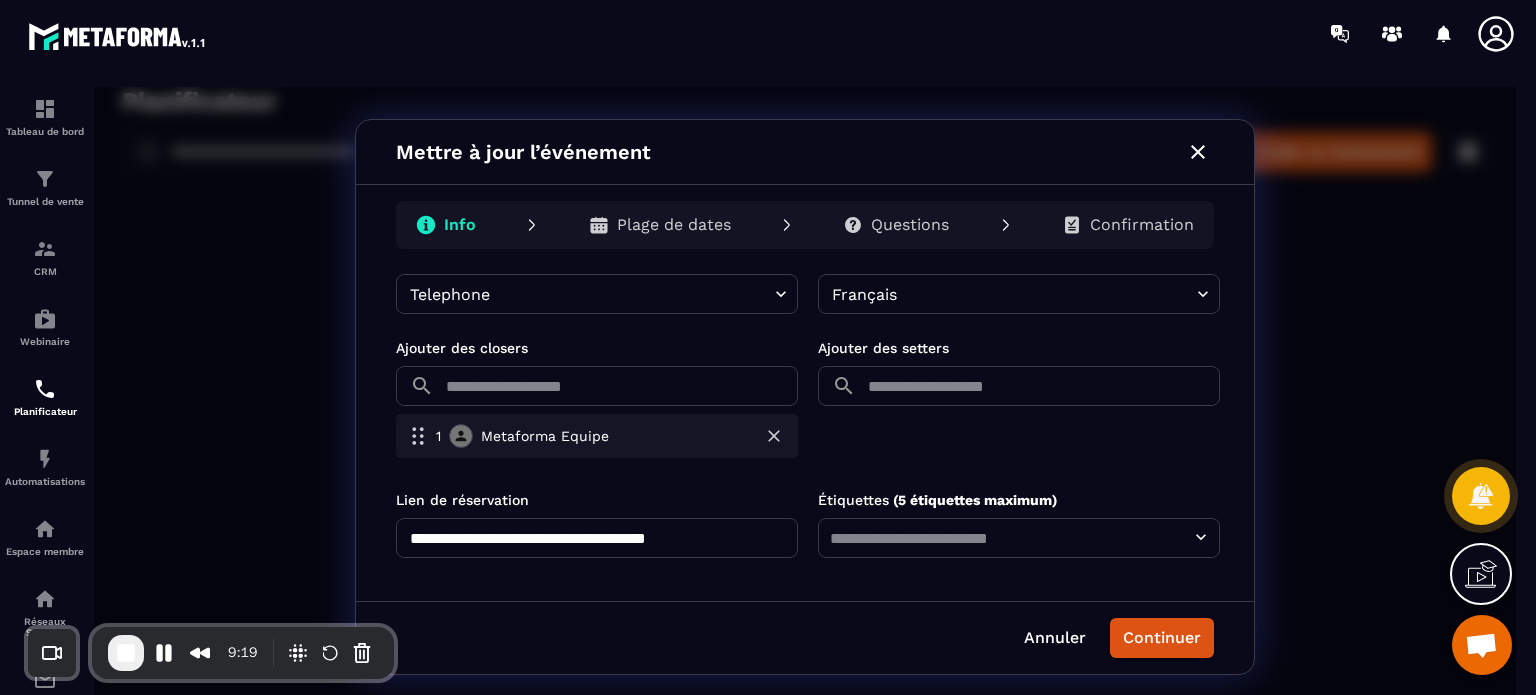click on "Ajouter des closers" at bounding box center [597, 348] 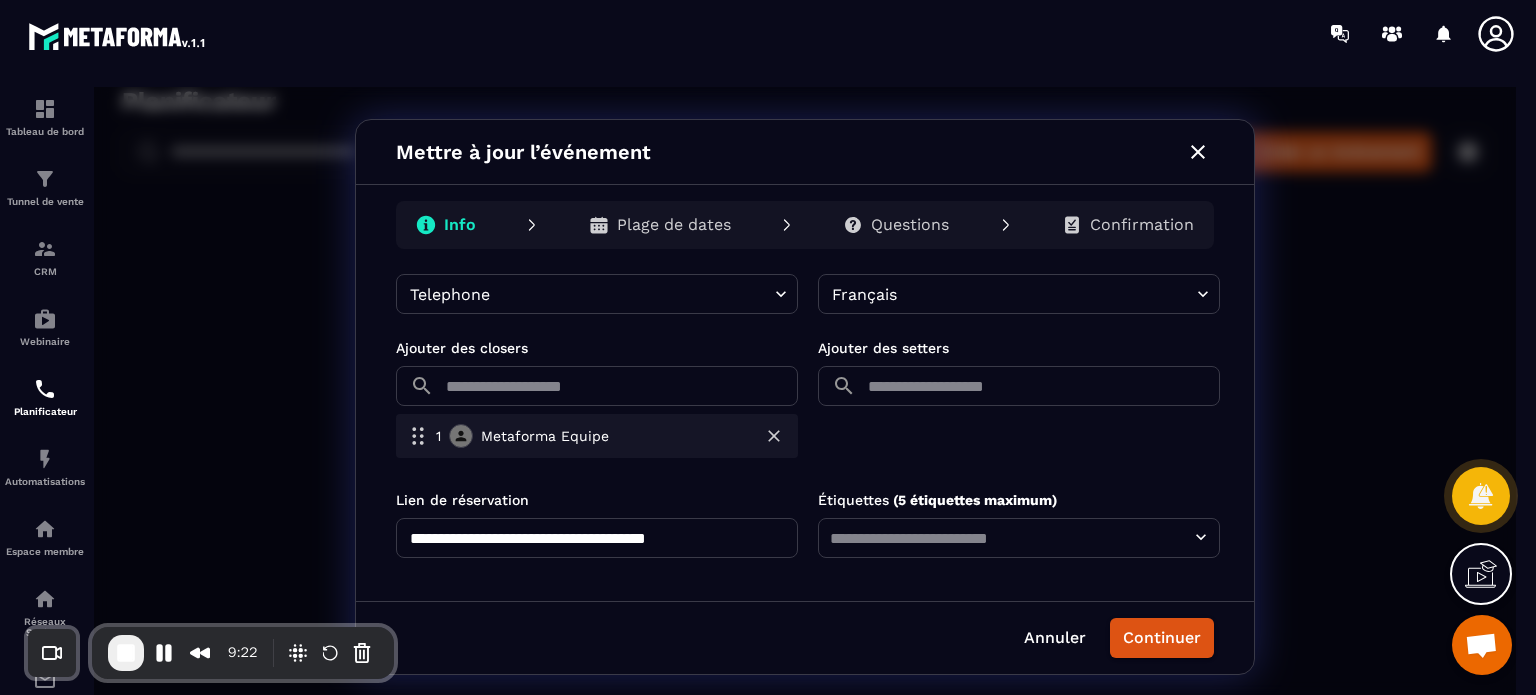 click on "**********" at bounding box center (597, 538) 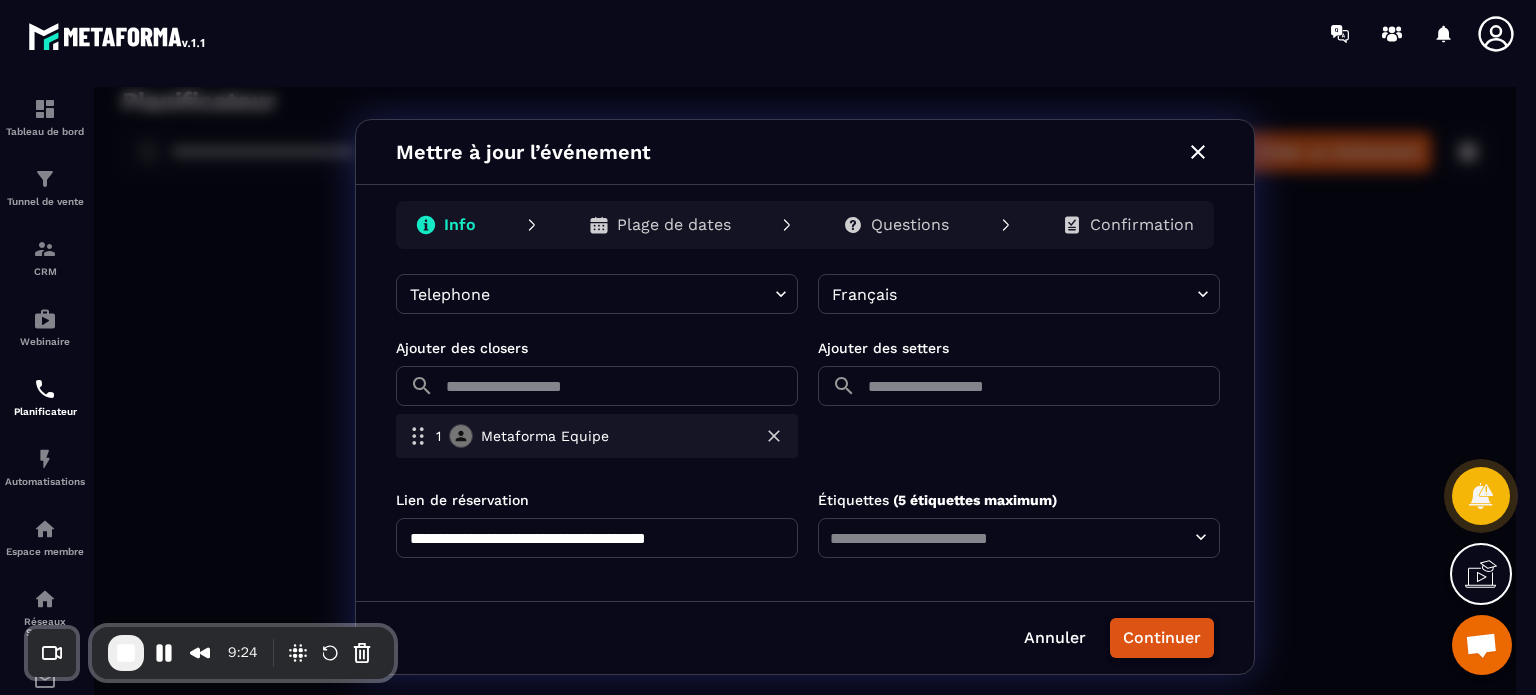 click on "Continuer" at bounding box center (1162, 638) 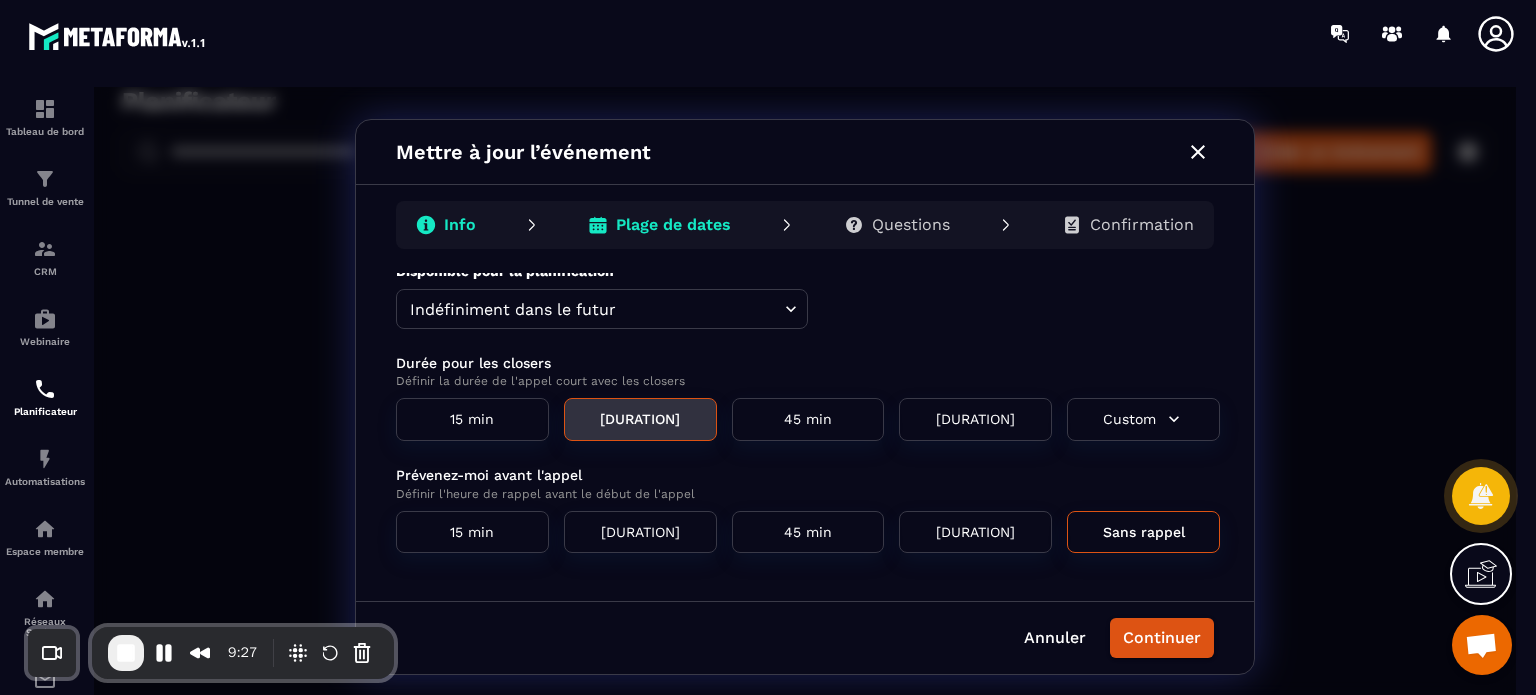 scroll, scrollTop: 0, scrollLeft: 0, axis: both 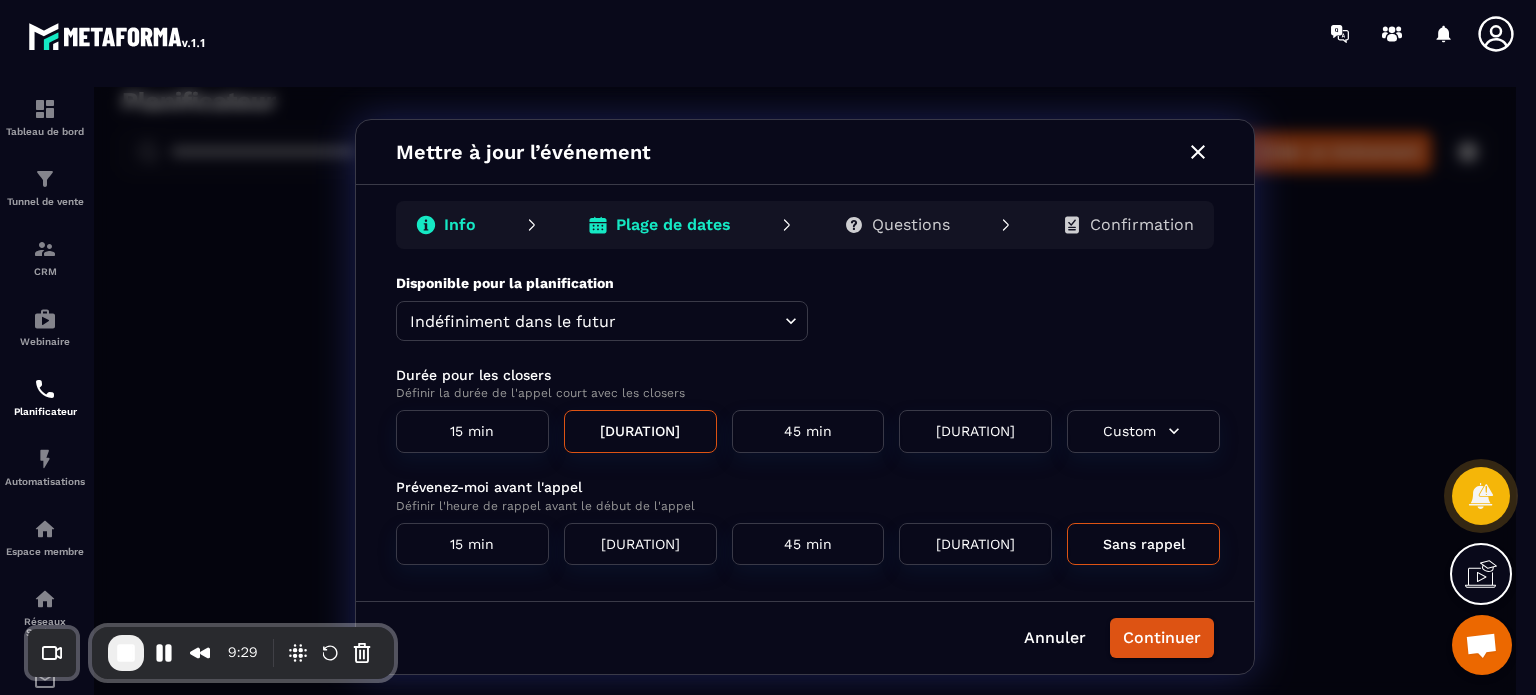 click on "Info" at bounding box center (460, 225) 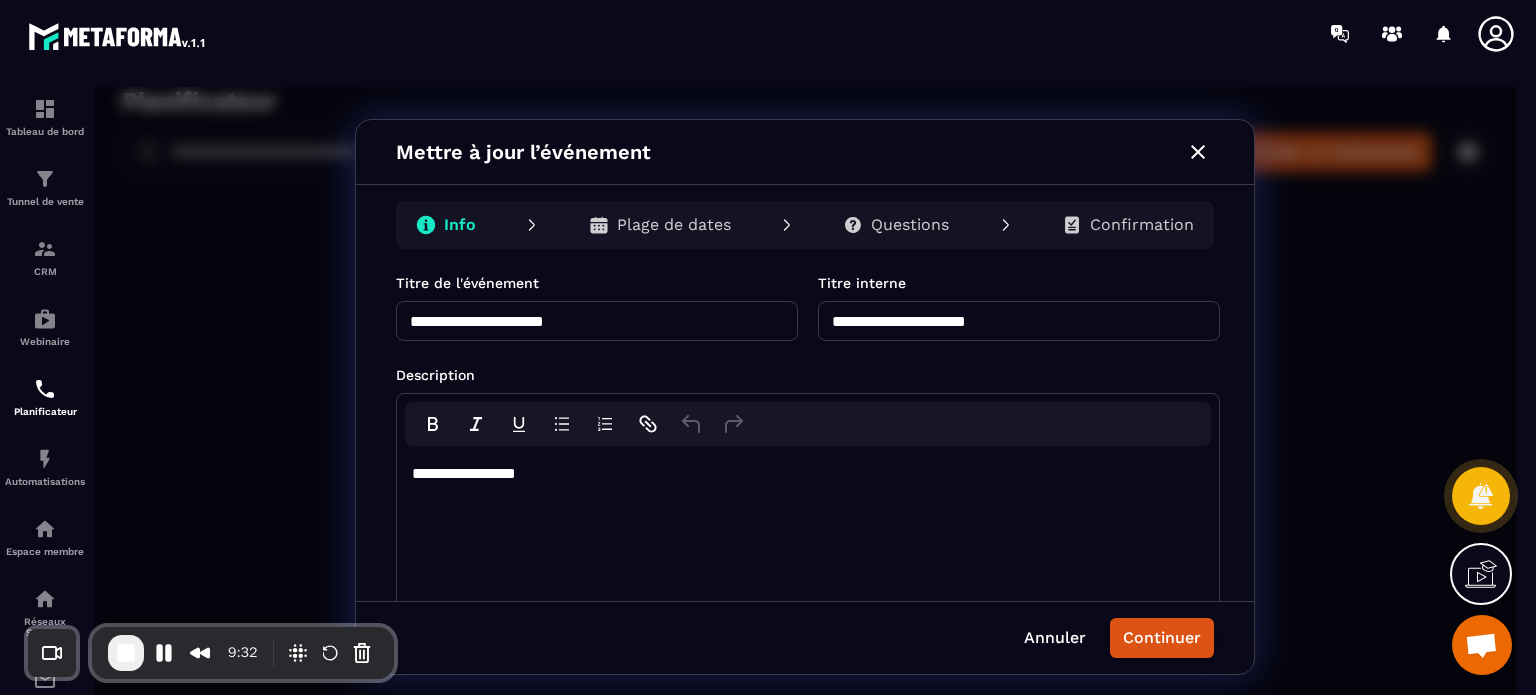 scroll, scrollTop: 602, scrollLeft: 0, axis: vertical 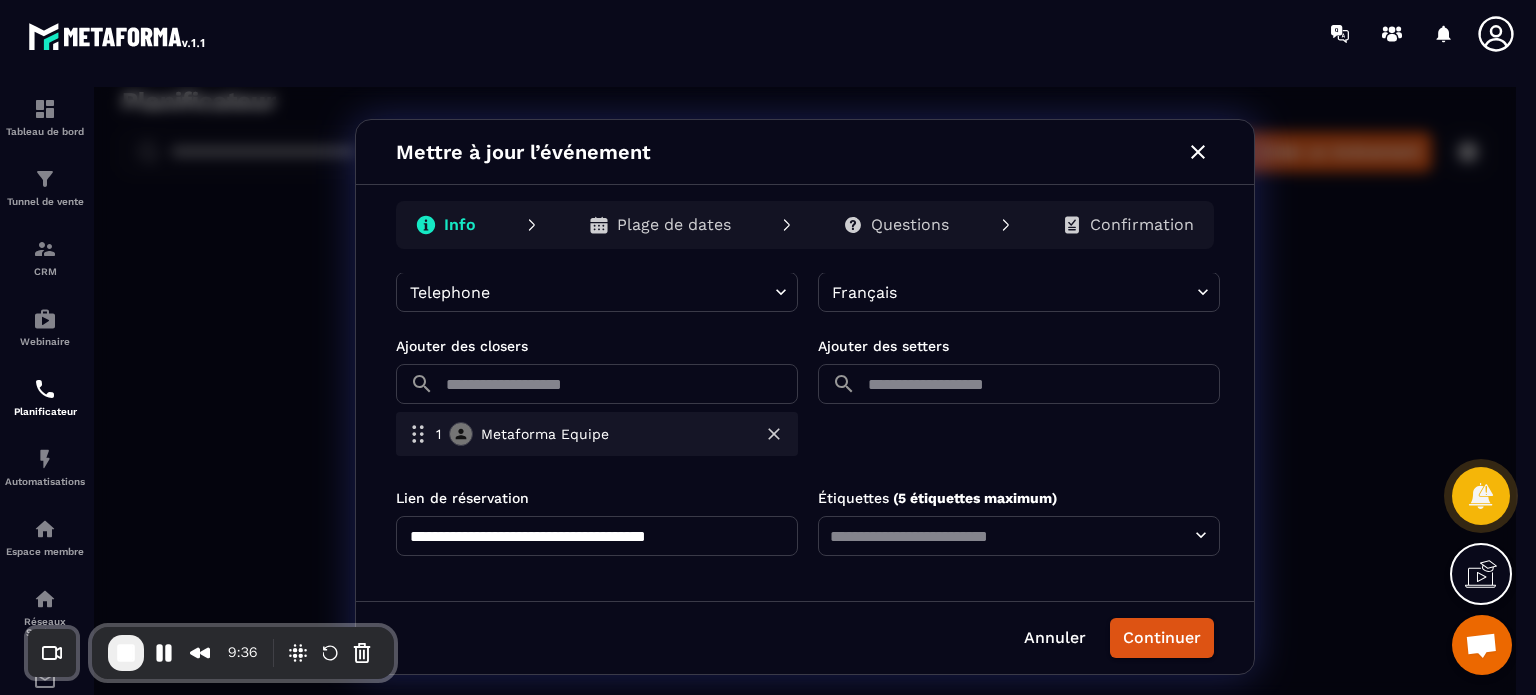 click on "Plage de dates" at bounding box center [660, 225] 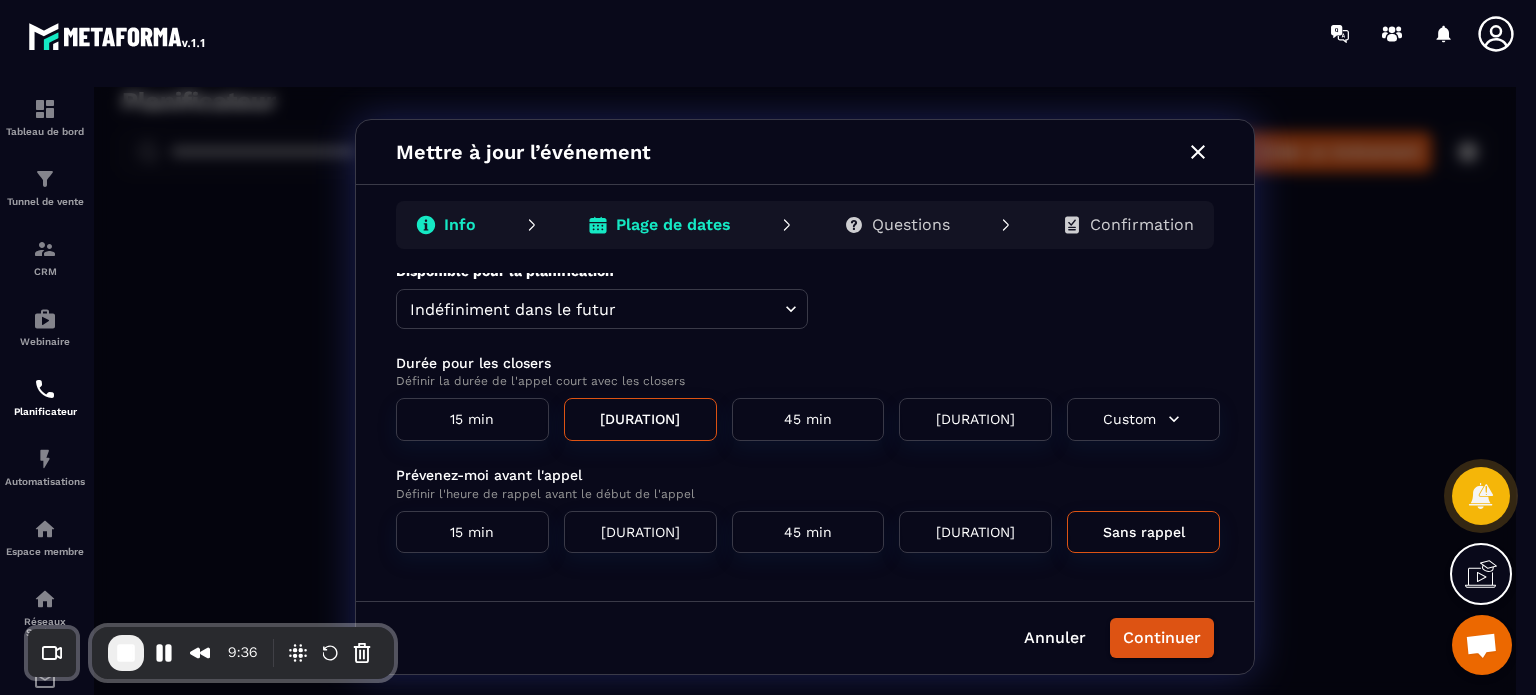 scroll, scrollTop: 0, scrollLeft: 0, axis: both 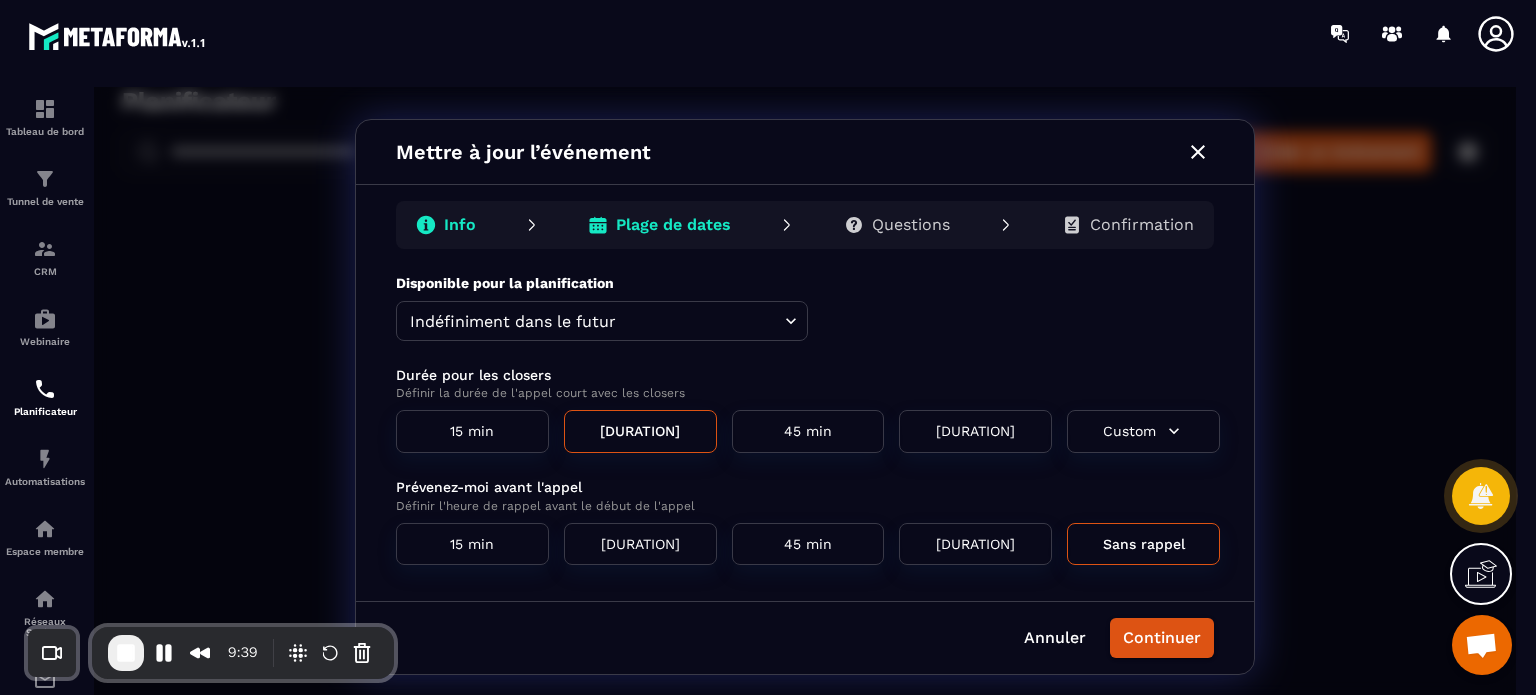 click on "Questions" at bounding box center (897, 225) 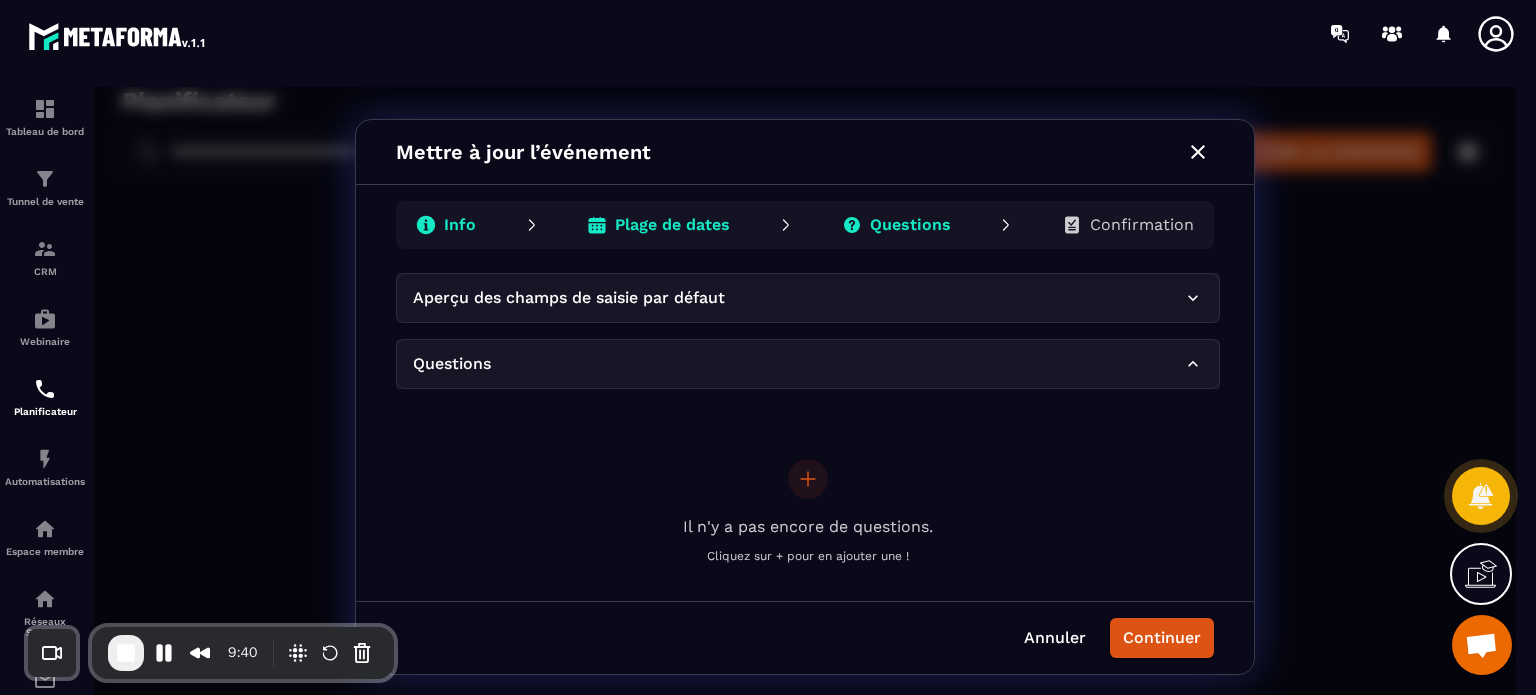 click on "Questions" at bounding box center (798, 364) 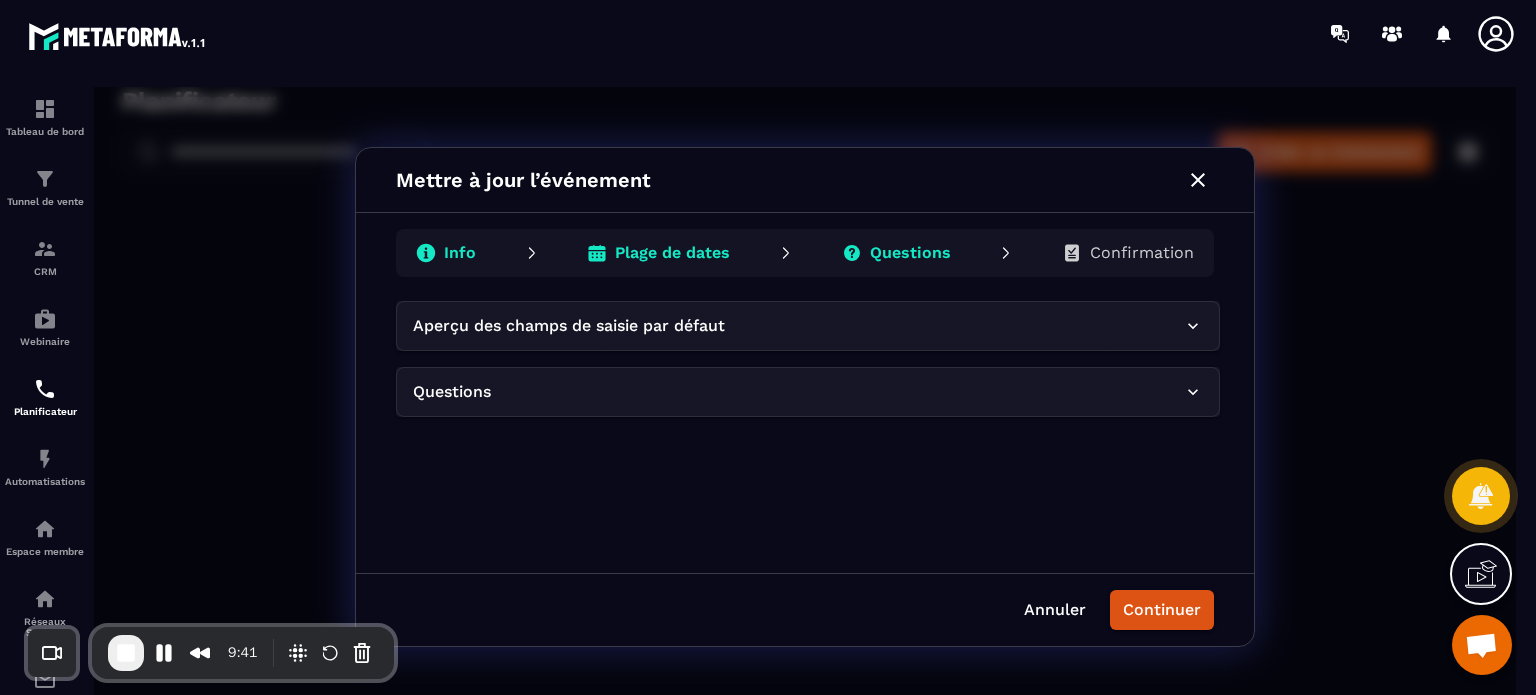 click on "Questions" at bounding box center (808, 392) 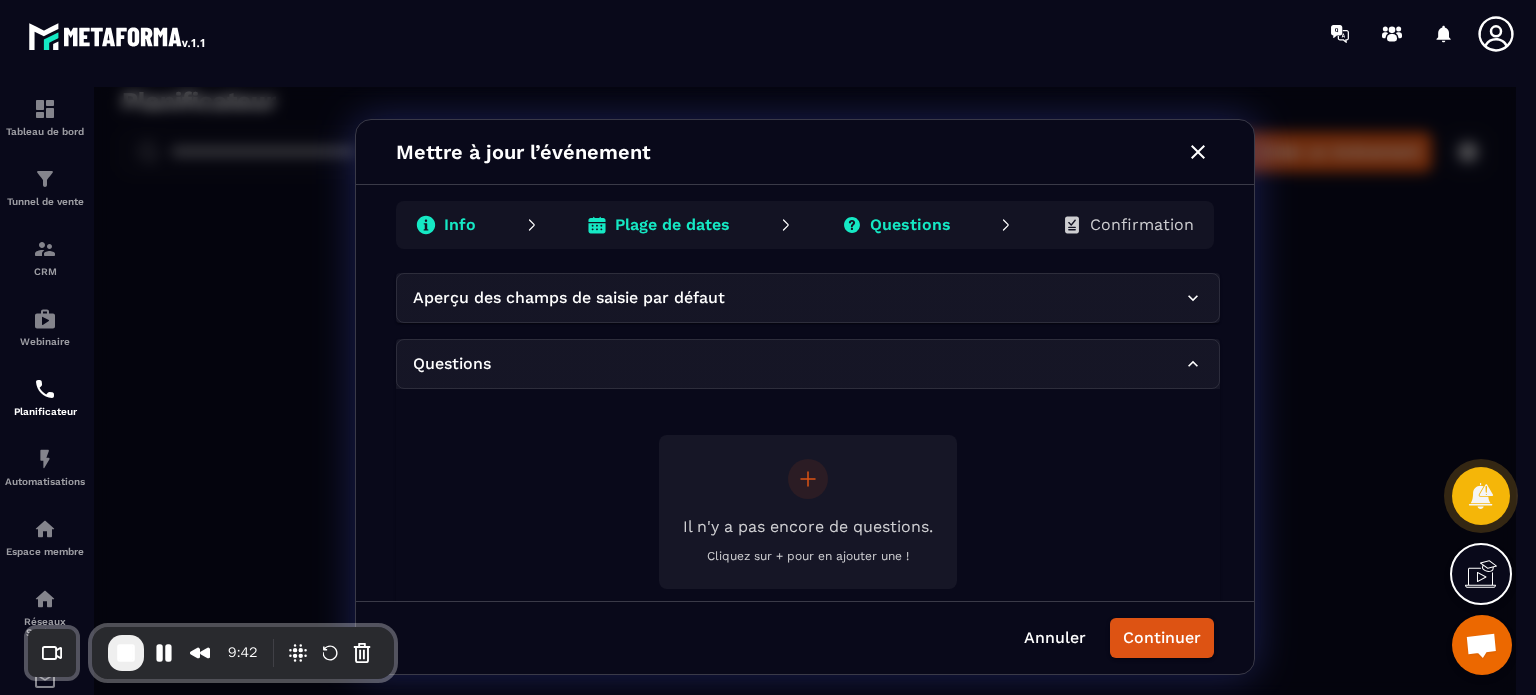 click at bounding box center [808, 479] 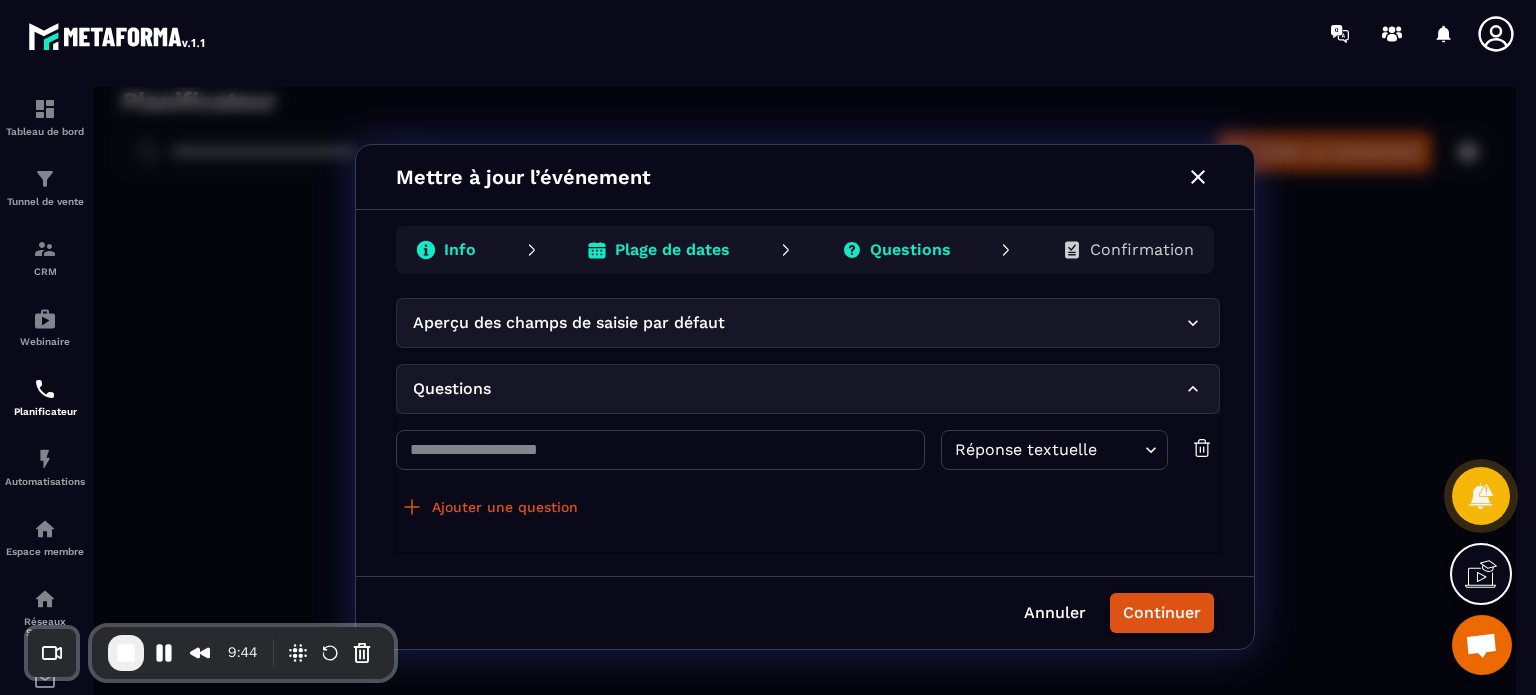 click at bounding box center (660, 450) 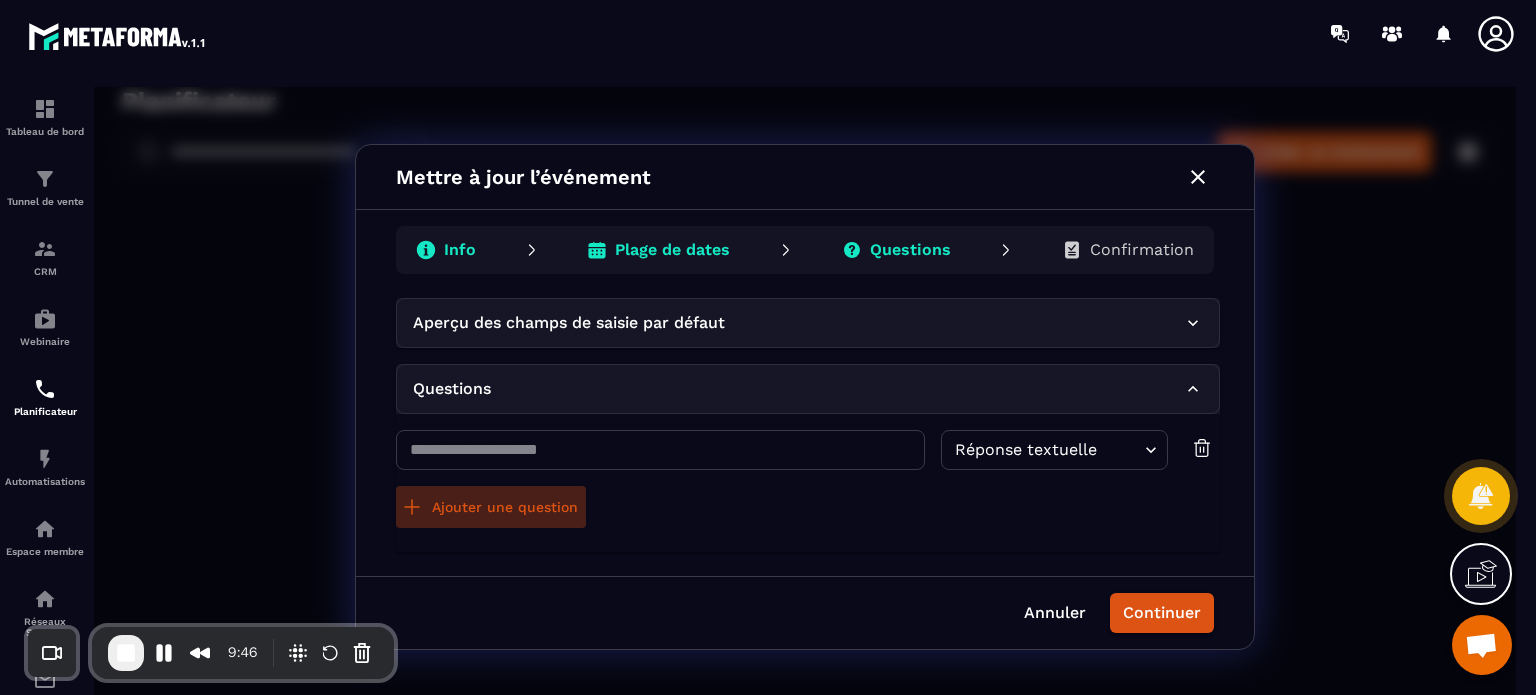 click on "Ajouter une question" at bounding box center [491, 507] 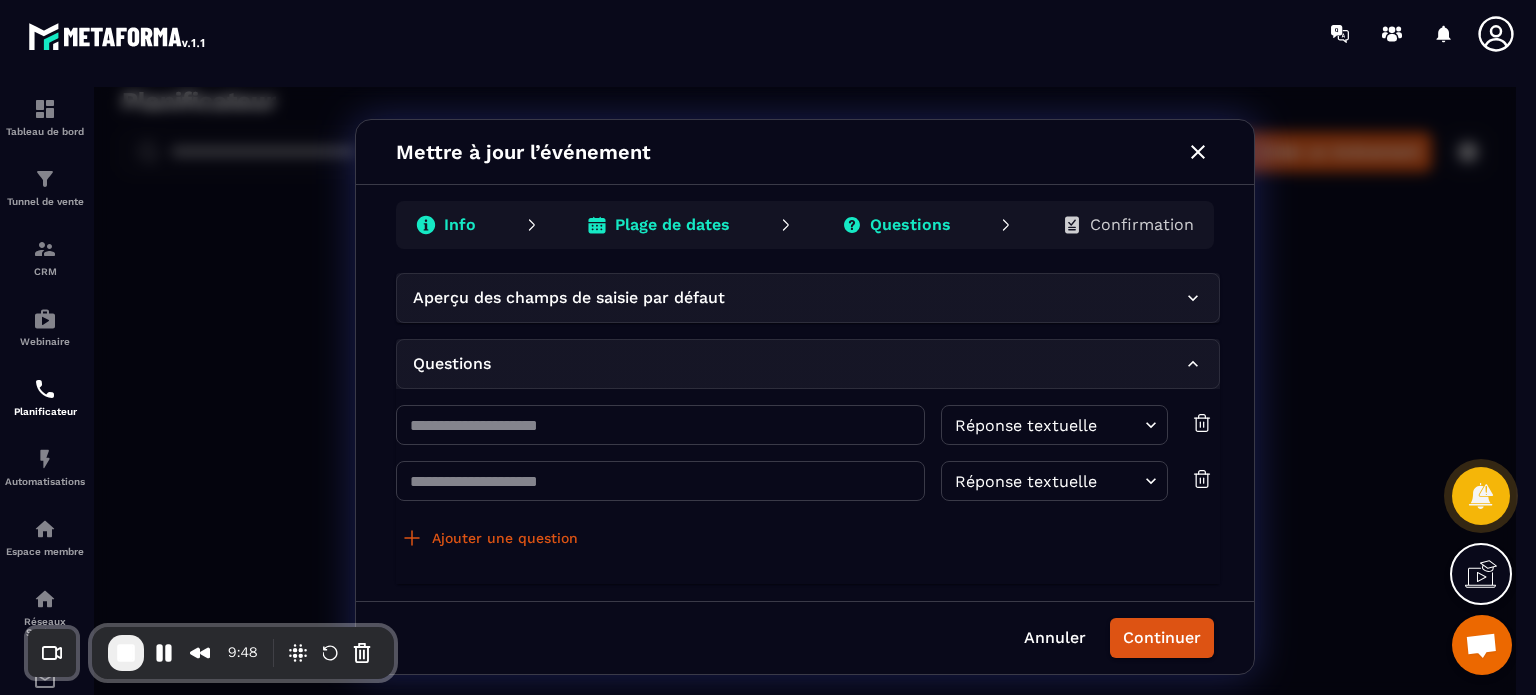 click on "Ajouter une question" at bounding box center [491, 538] 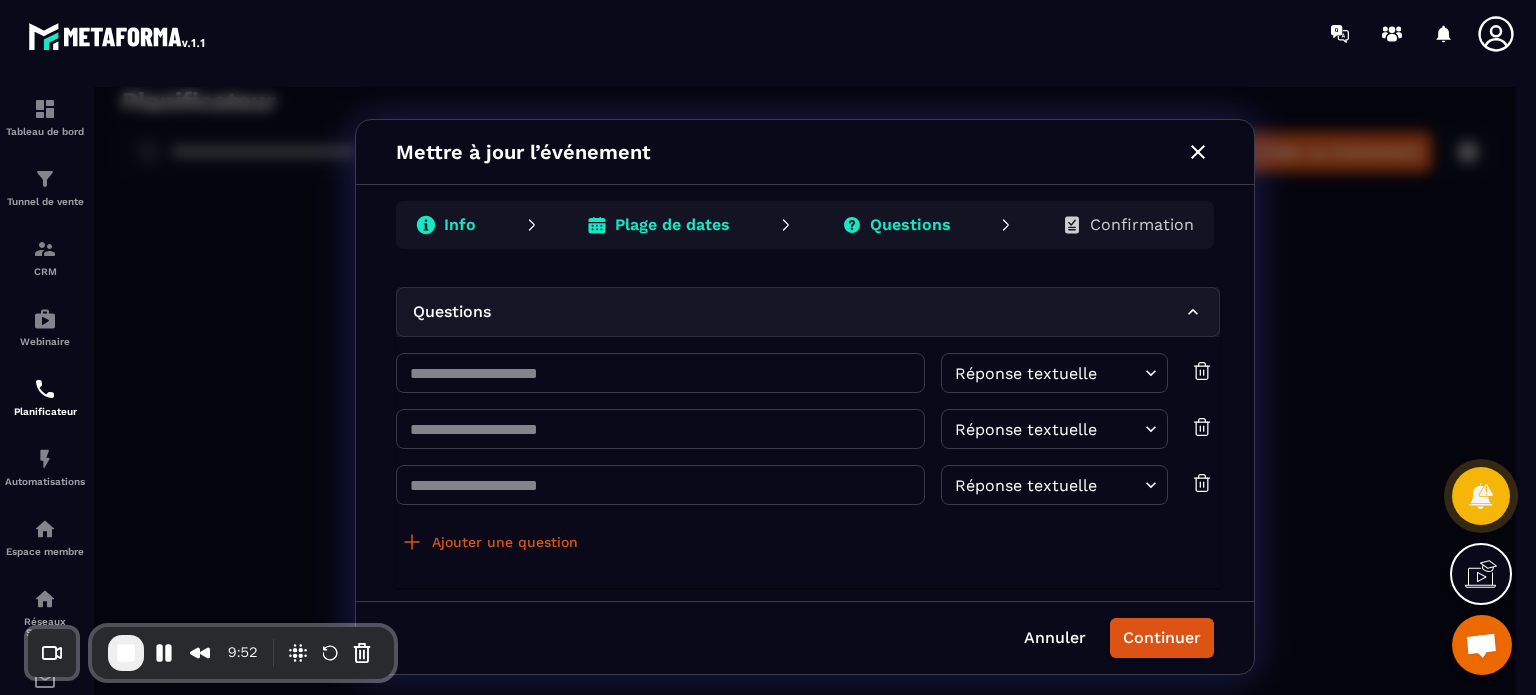 scroll, scrollTop: 0, scrollLeft: 0, axis: both 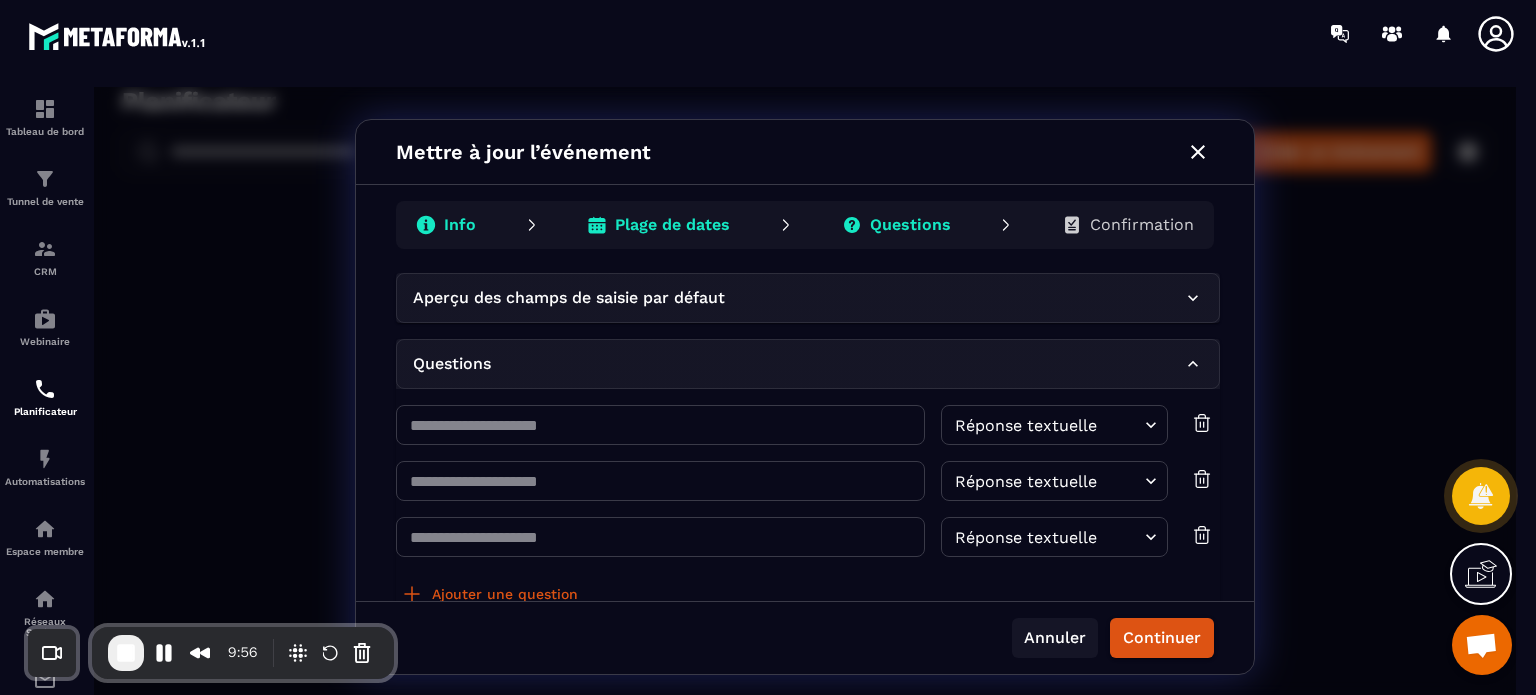 click on "Annuler" at bounding box center [1055, 638] 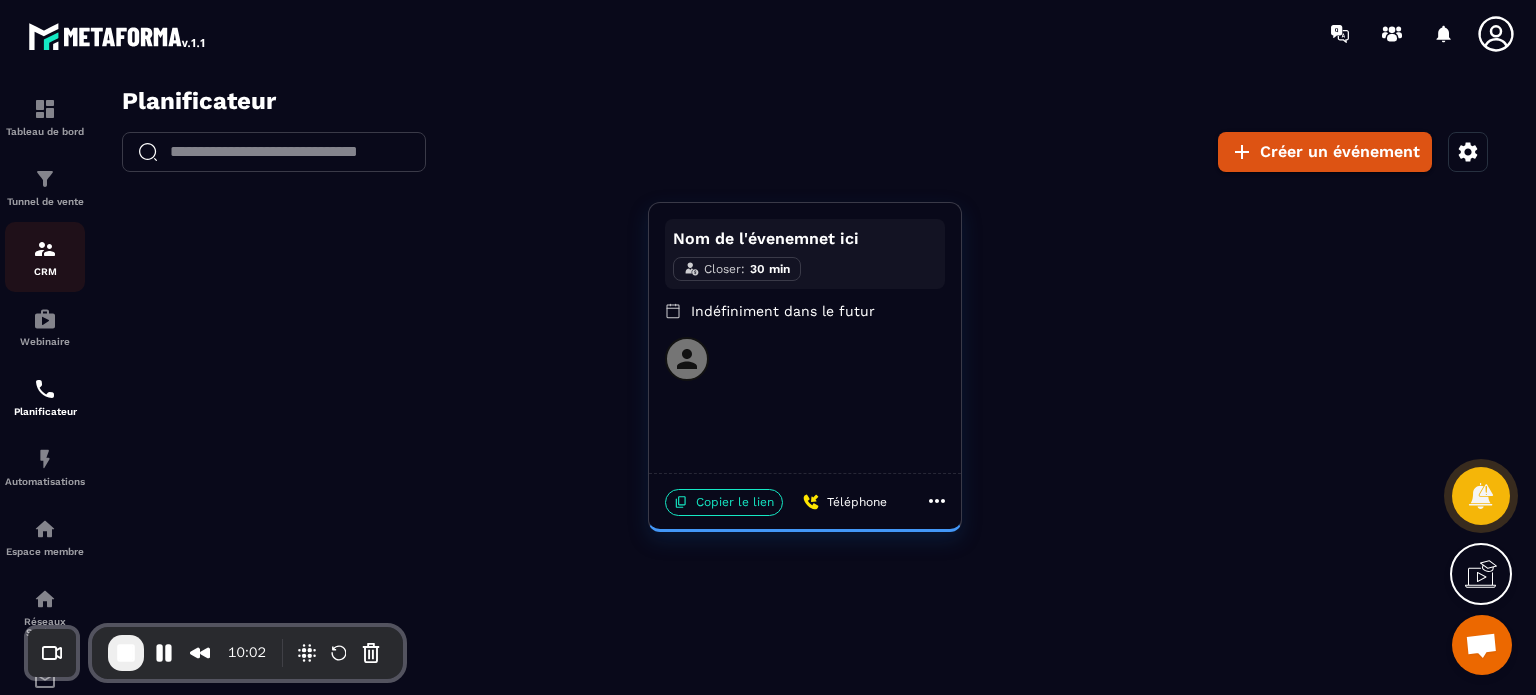 click on "CRM" 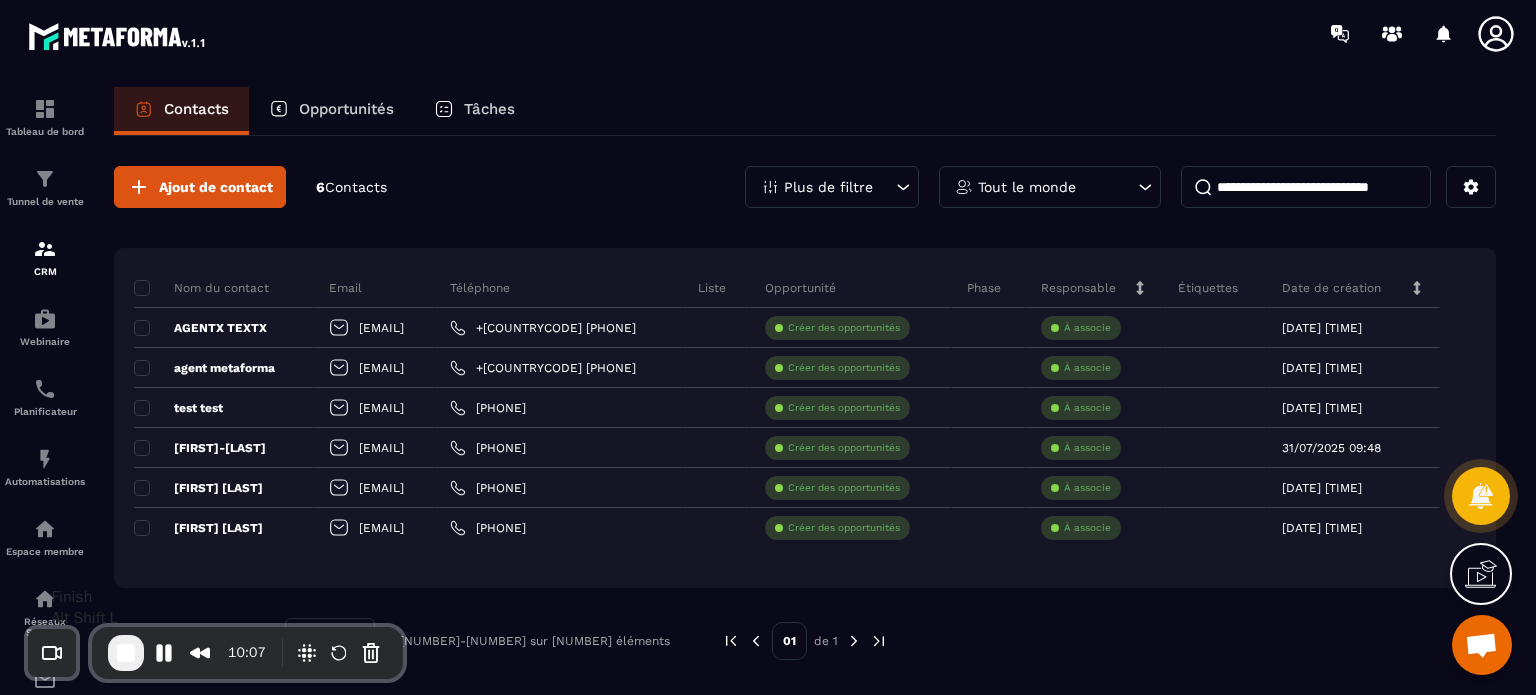 click at bounding box center (126, 653) 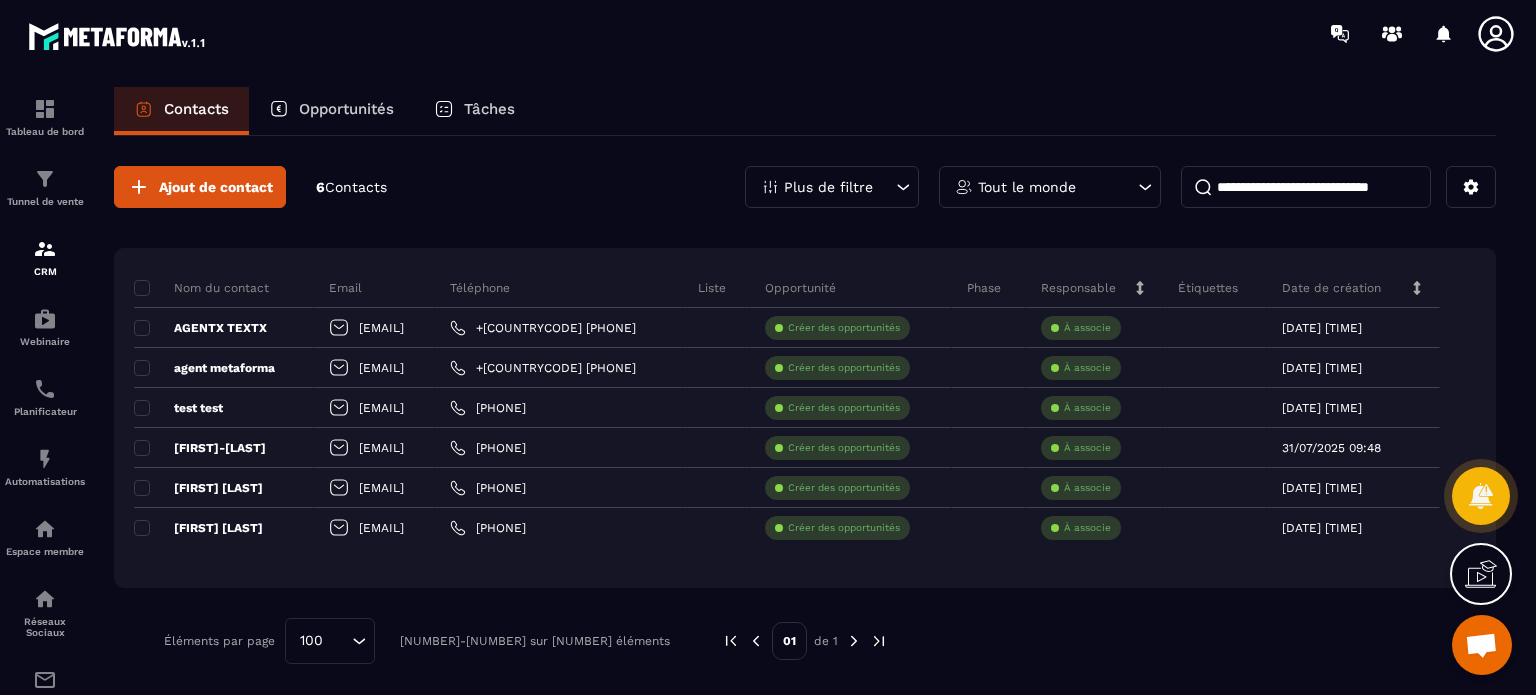 click 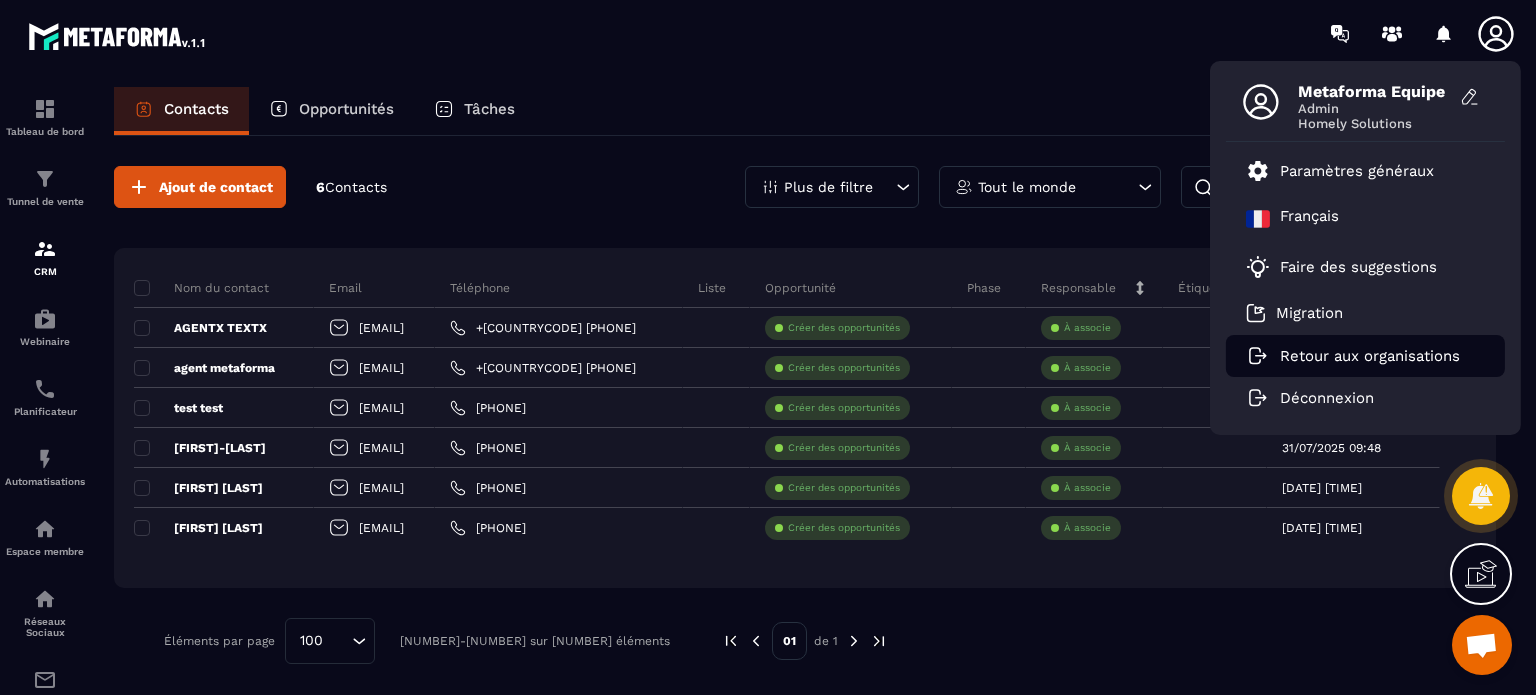 click on "Retour aux organisations" at bounding box center [1370, 356] 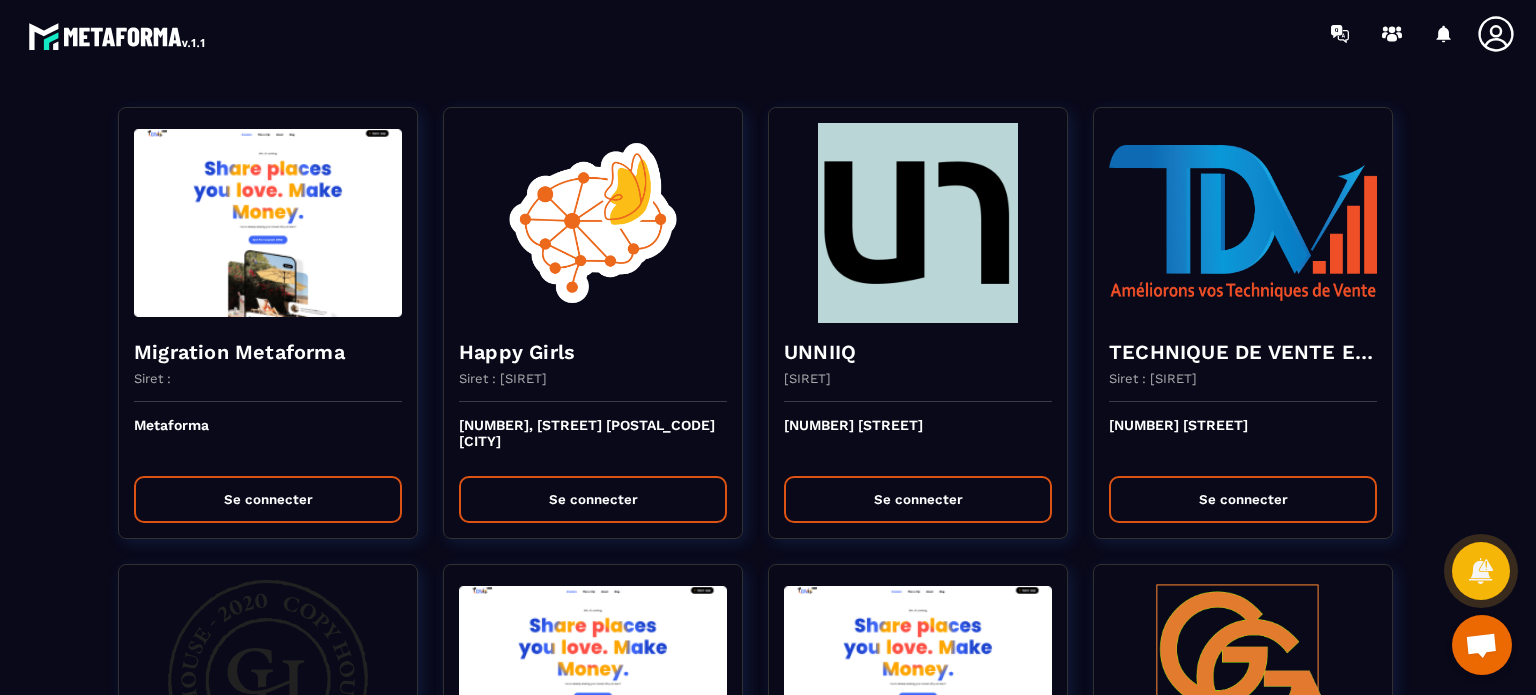 click on "Migration Metaforma Siret : Metaforma Se connecter Happy Girls Siret : [SIRET] [NUMBER], [STREET] [POSTAL_CODE] [CITY] Se connecter UNNIIQ Siret : [SIRET] [NUMBER] [STREET] Se connecter TECHNIQUE DE VENTE EDITION Siret : [SIRET] [NUMBER] [STREET] Se connecter Copy House Siret : [SIRET] [NUMBER] [STREET] Se connecter Allianceimmo Suisse Siret : [STREET] [NUMBER] Se connecter SOLUTIONS ET MANAGERS Siret : [SIRET] [NUMBER] [STREET]-[POSTAL_CODE] [CITY] Se connecter prepabloc Siret : [SIRET] [NUMBER], [STREET] [POSTAL_CODE] Se connecter Et si on s'posait ? Siret : [SIRET] [NUMBER] [STREET] Se connecter KILUKRU Siret : [SIRET] [NUMBER] [STREET] Se connecter SARL ORGONITES Siret : [SIRET] [NUMBER] [STREET] Se connecter MANUELA ROSSELL Siret : [SIRET] [NUMBER] [STREET] Se connecter Aligner Siret : [SIRET] [NUMBER] [STREET] [POSTAL_CODE] [CITY] Se connecter BR FORMATIONS Siret : [SIRET] Agaïcha" at bounding box center (768, 2660) 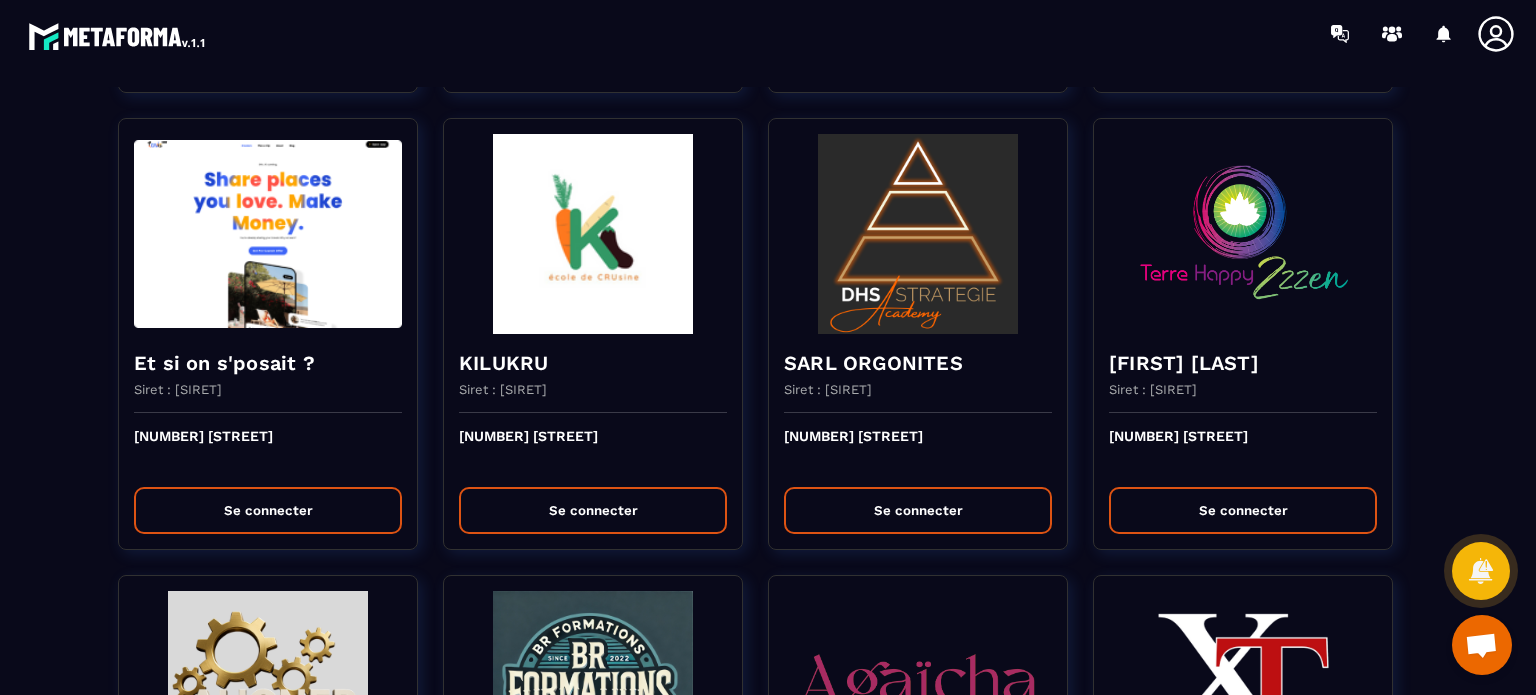 scroll, scrollTop: 900, scrollLeft: 0, axis: vertical 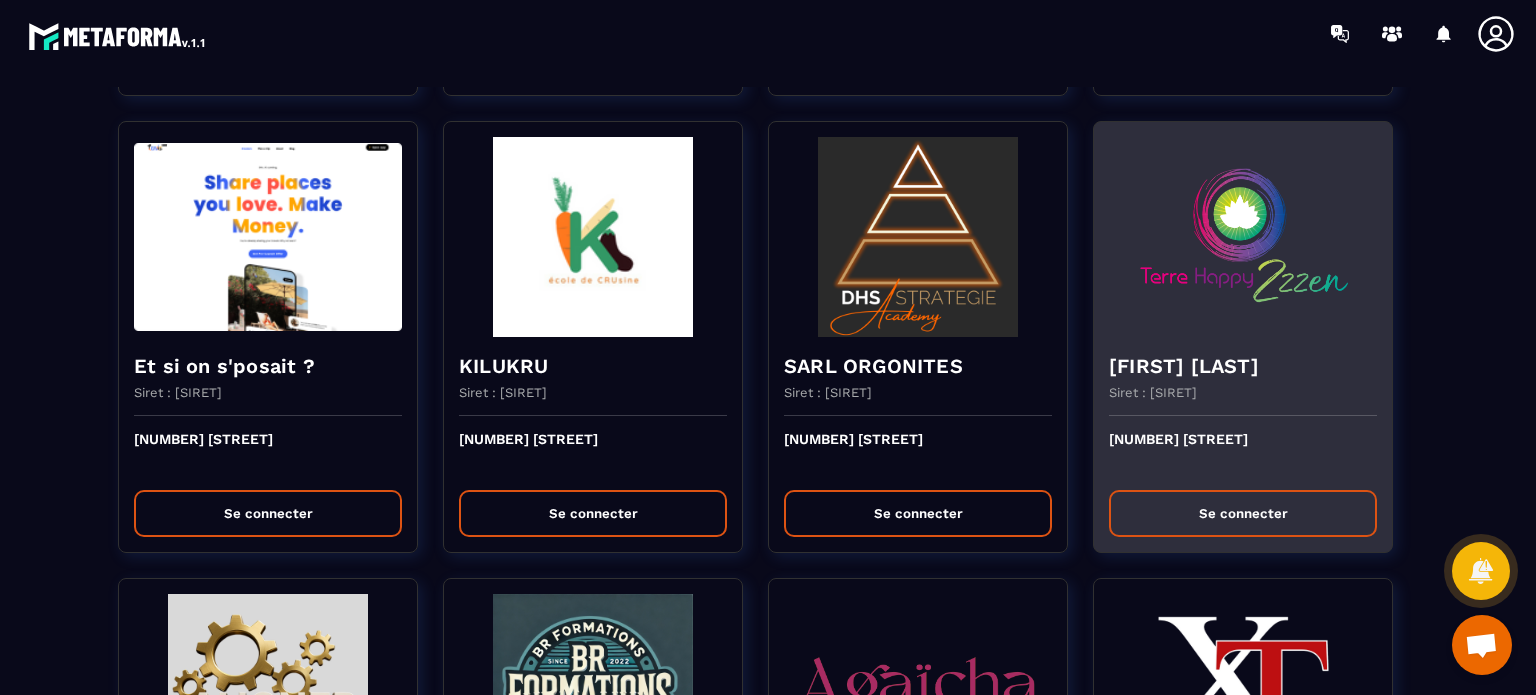 click on "[NUMBER] [STREET]" at bounding box center (1243, 453) 